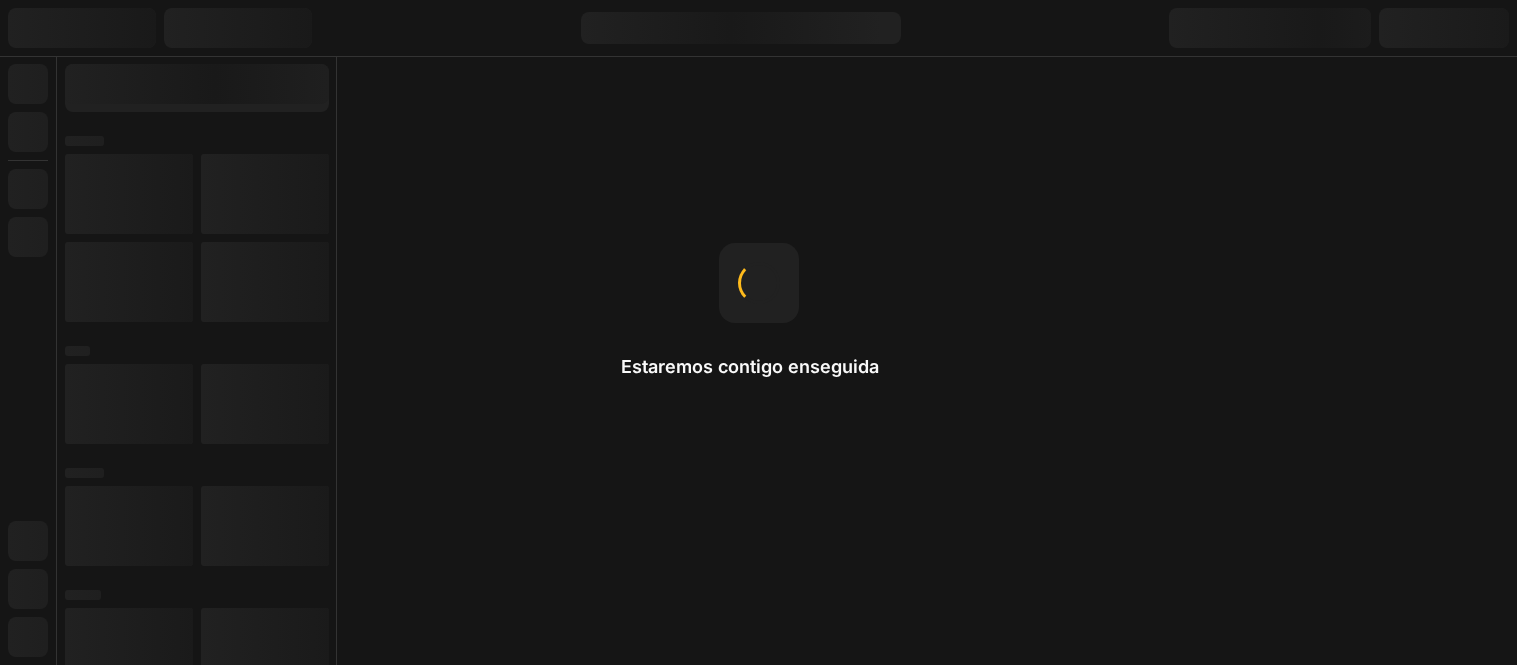 scroll, scrollTop: 0, scrollLeft: 0, axis: both 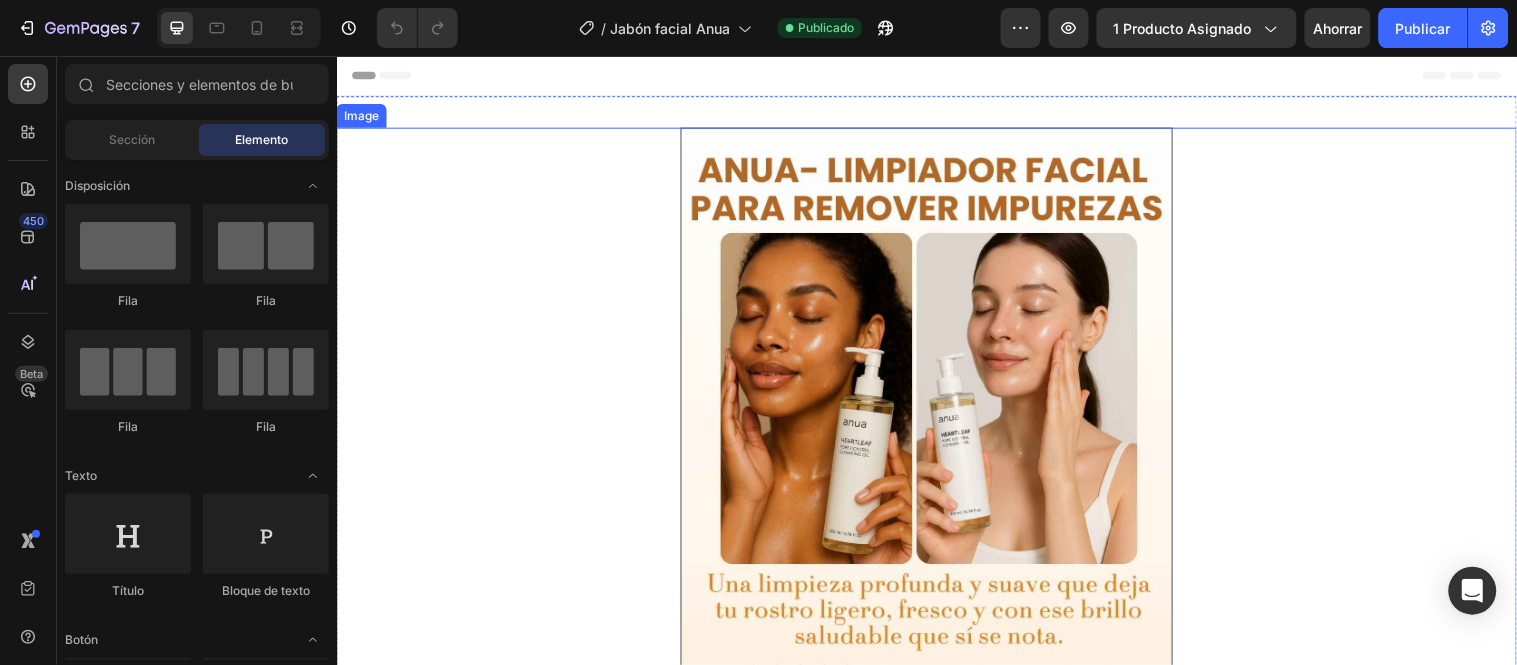 click at bounding box center [936, 696] 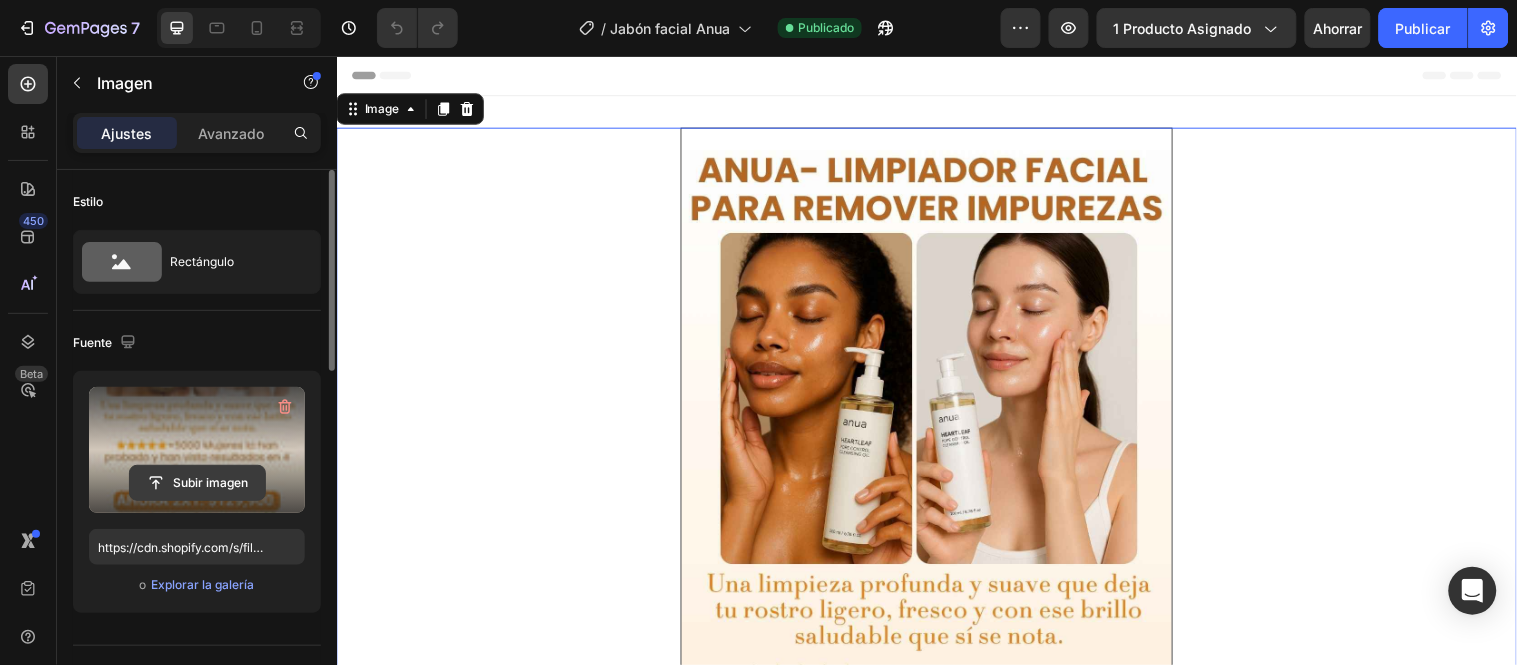 click 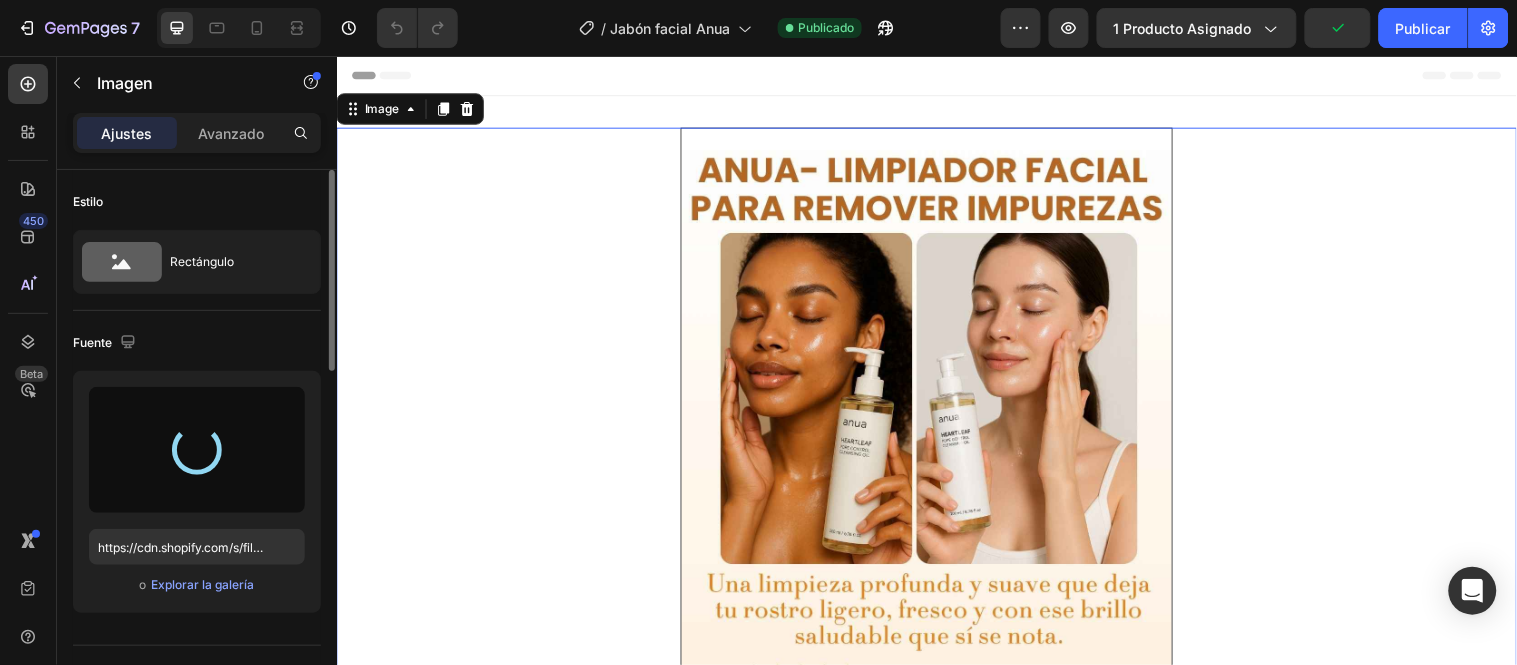 type on "https://cdn.shopify.com/s/files/1/0657/2779/1155/files/gempages_575997339626373663-77e3bf25-2552-4f31-9722-19c56e024f2d.jpg" 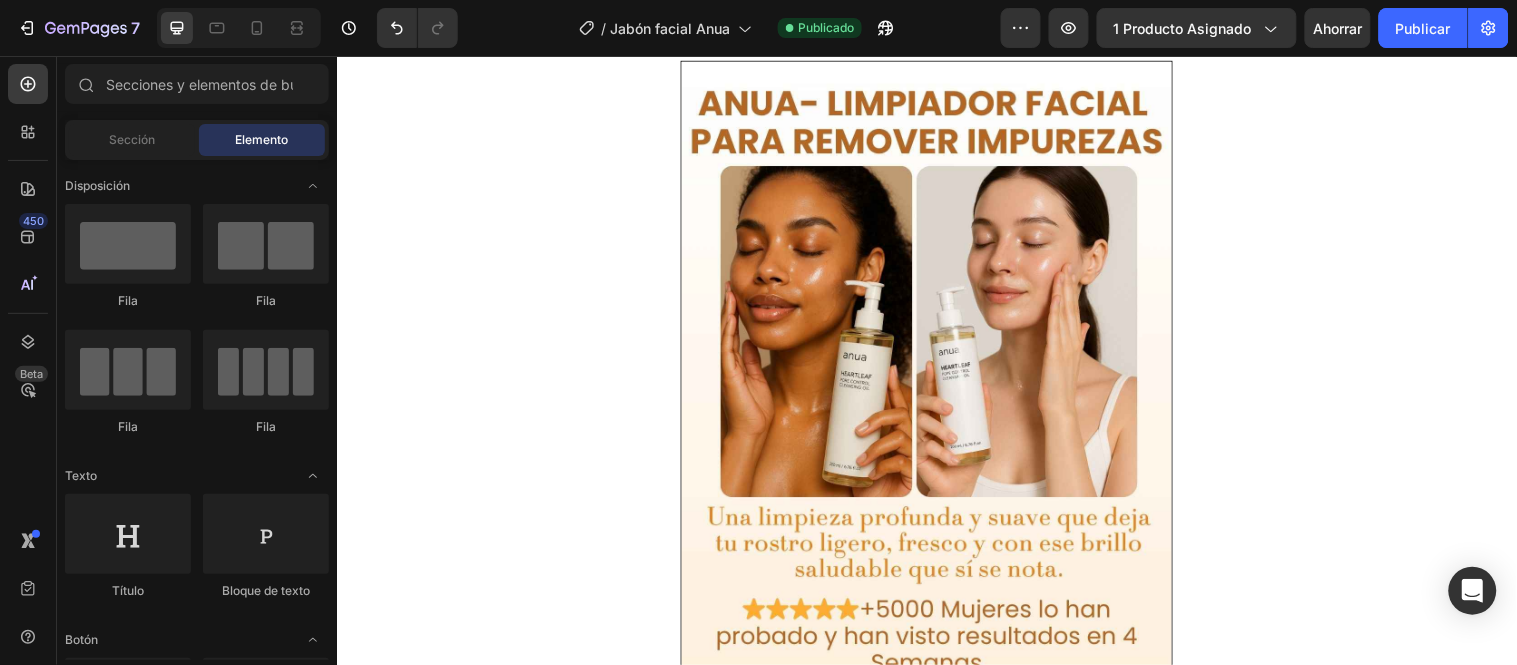scroll, scrollTop: 0, scrollLeft: 0, axis: both 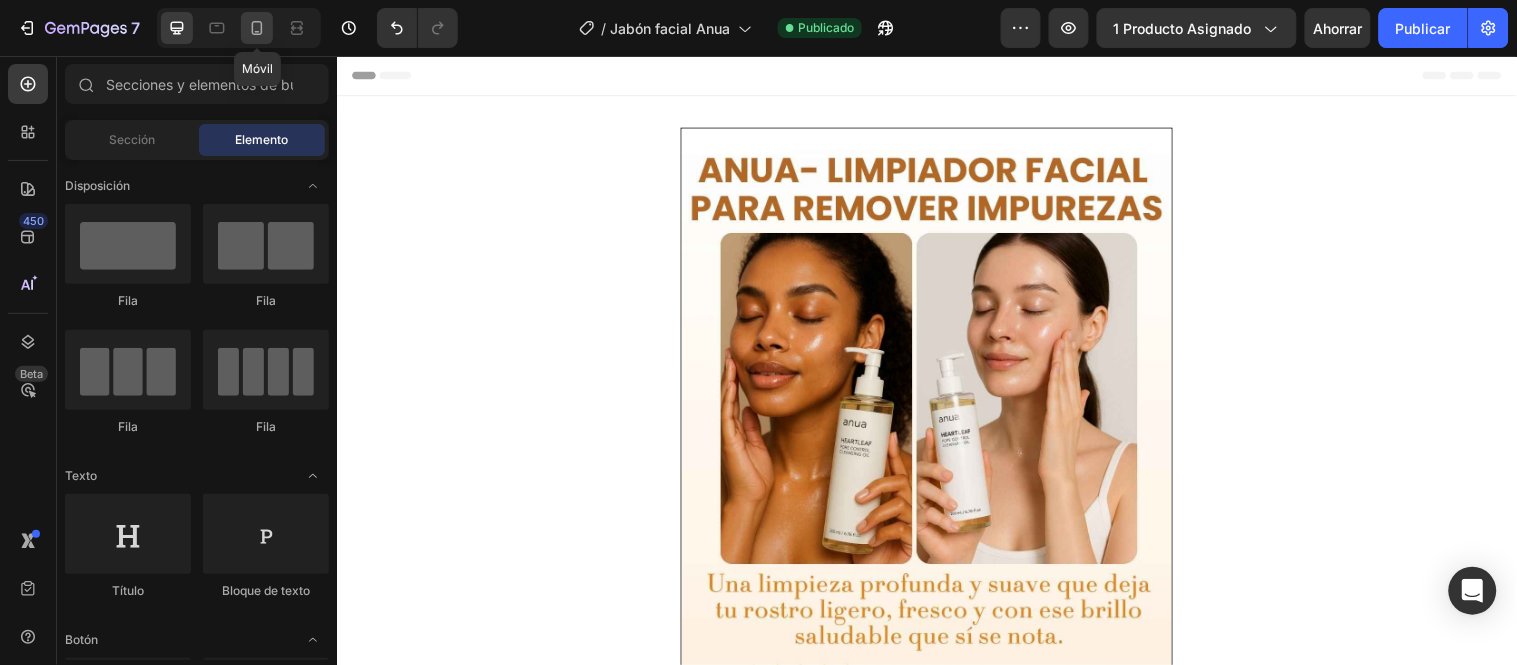 click 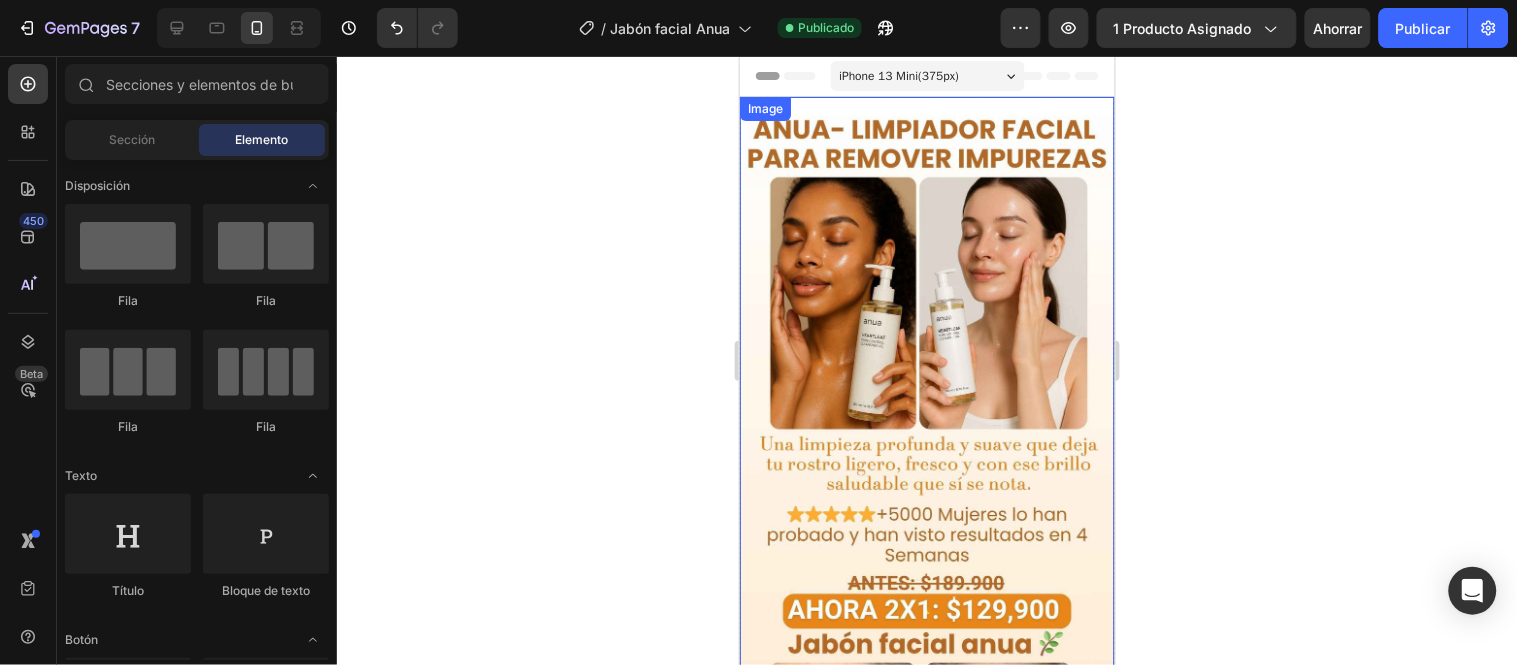click at bounding box center [926, 521] 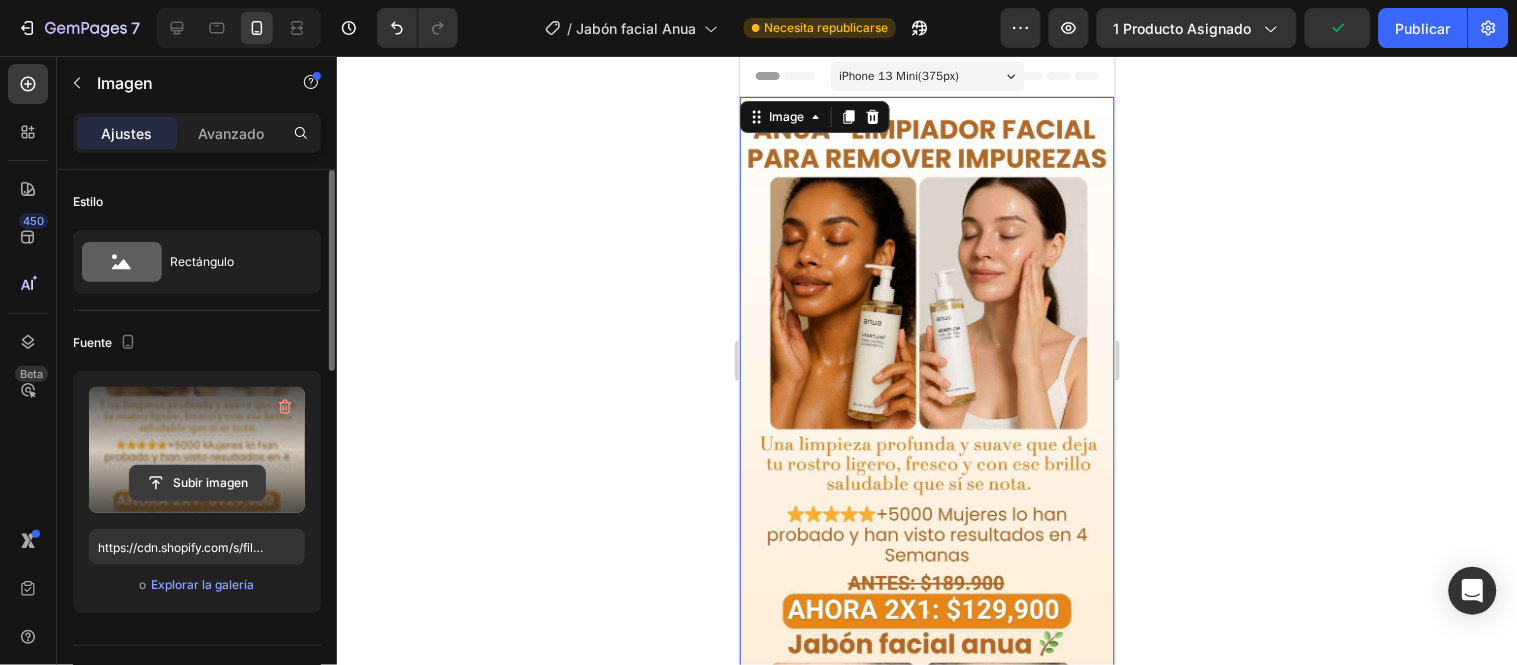 click 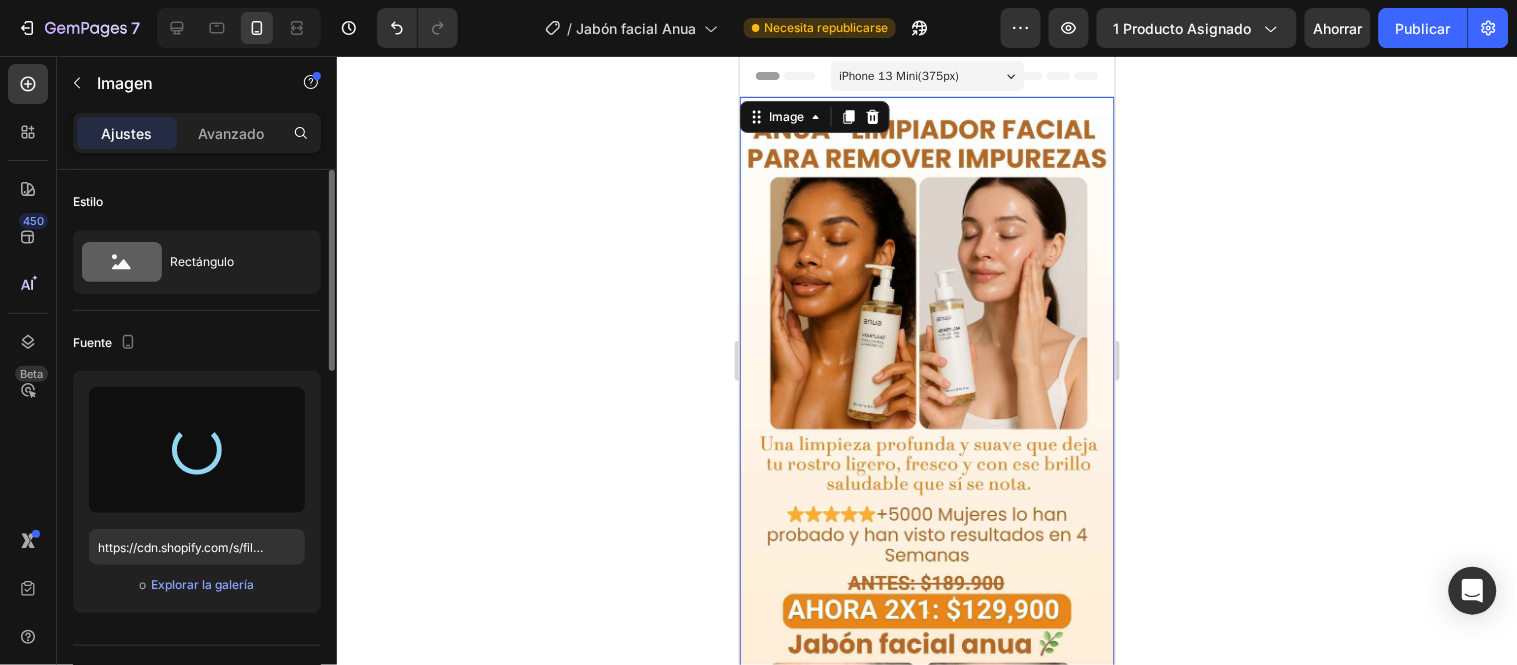 type on "https://cdn.shopify.com/s/files/1/0657/2779/1155/files/gempages_575997339626373663-77e3bf25-2552-4f31-9722-19c56e024f2d.jpg" 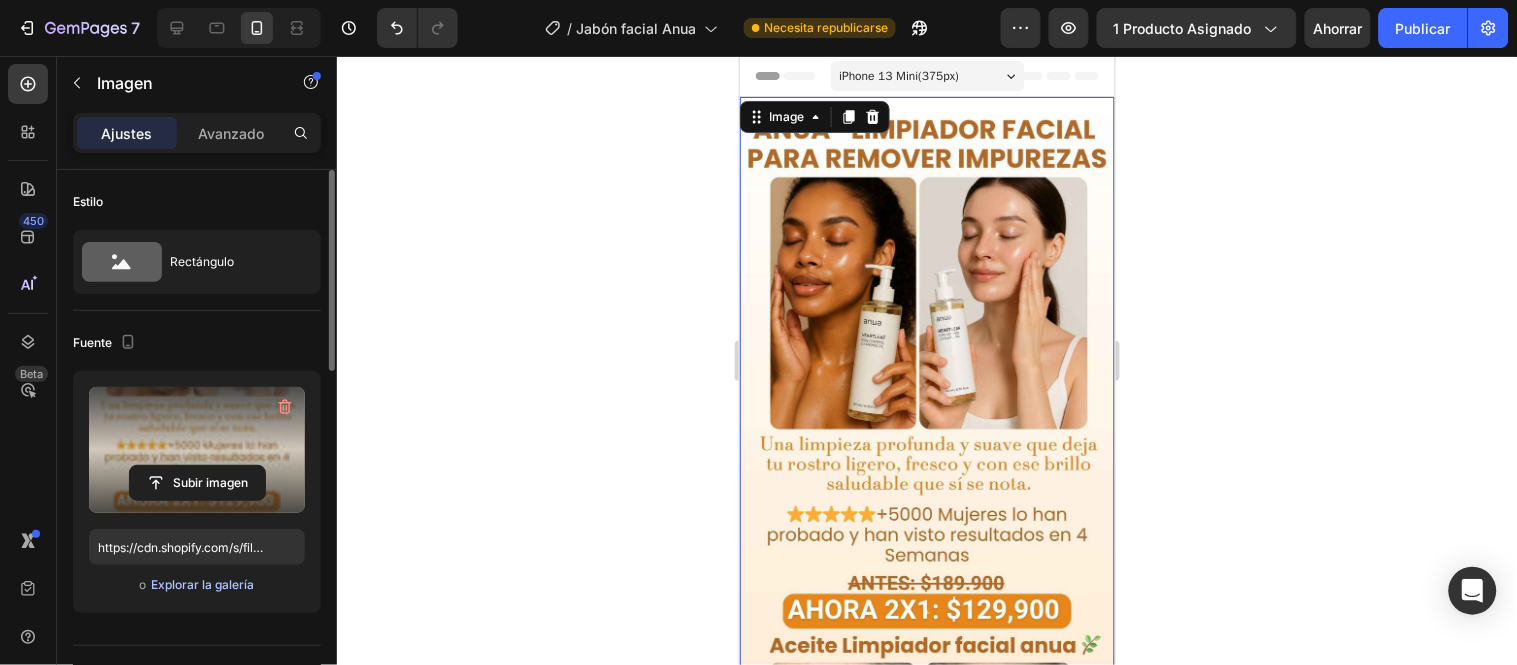click on "Explorar la galería" at bounding box center [202, 584] 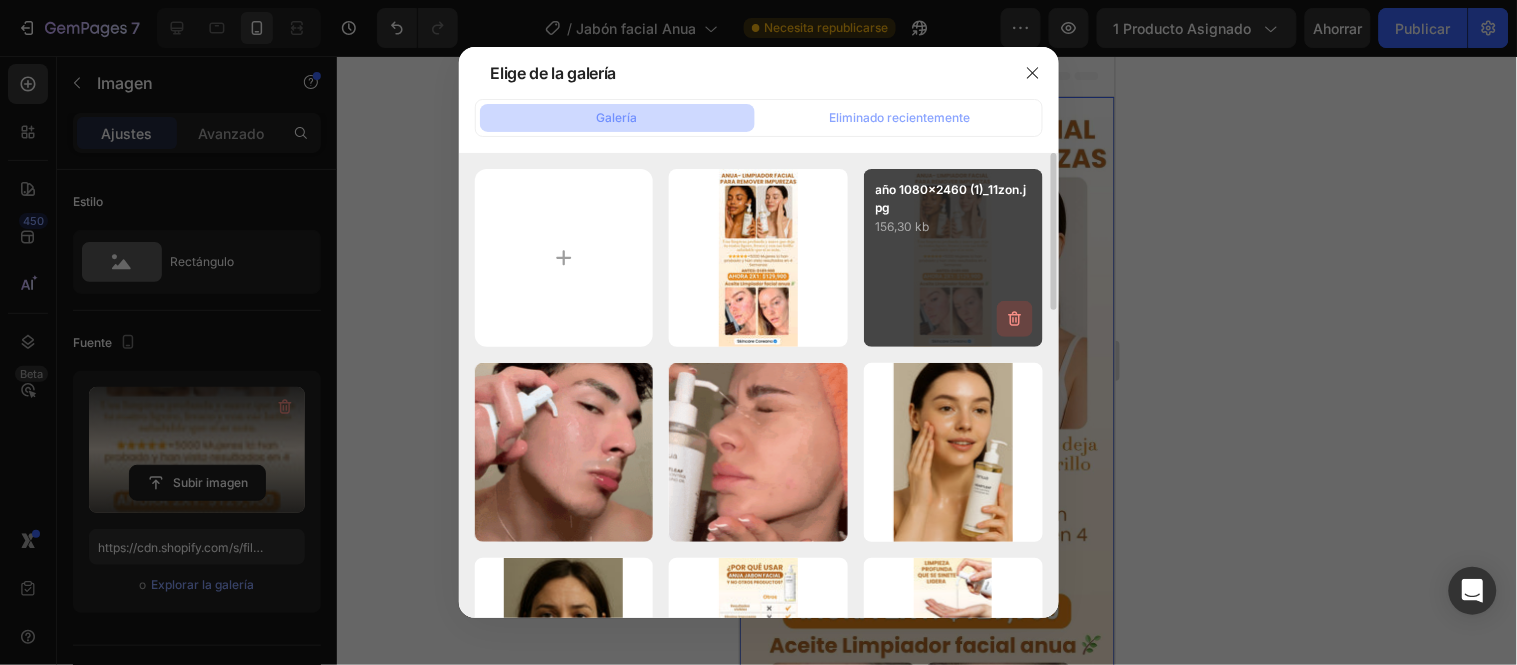 click 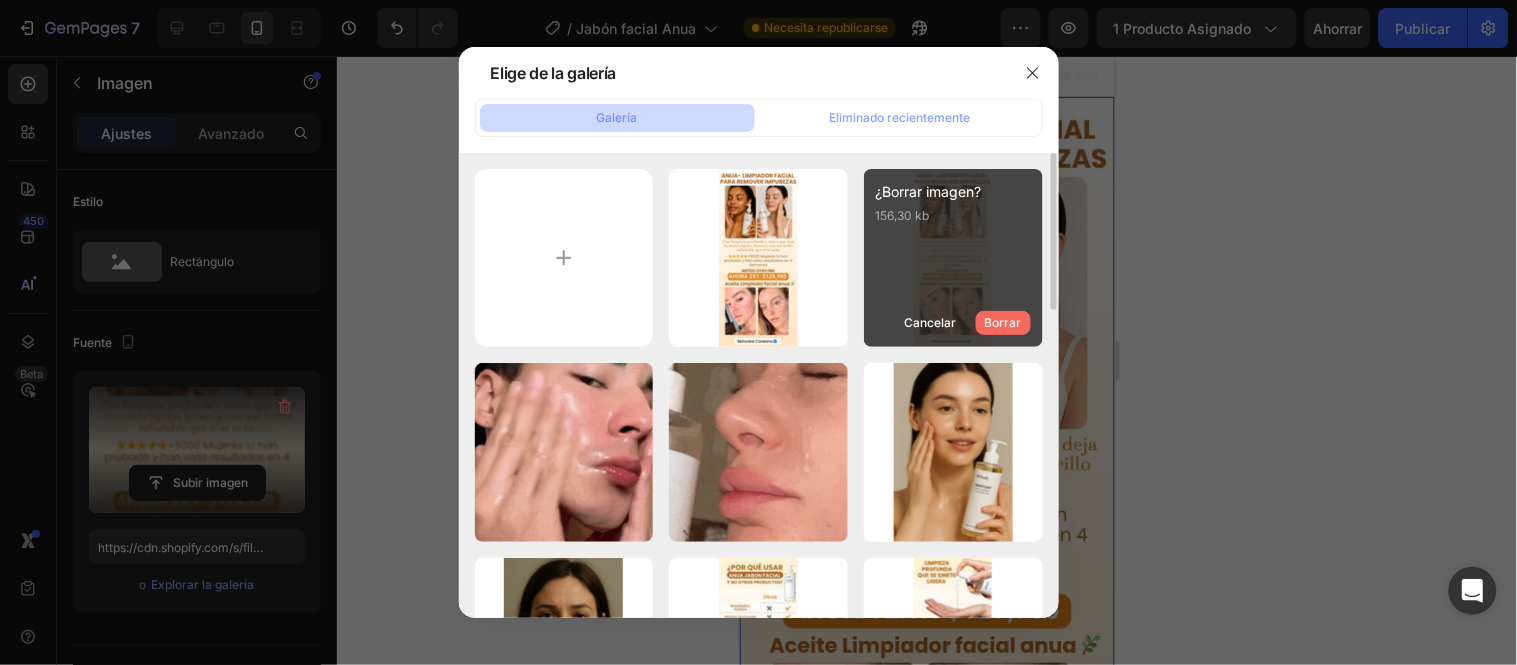 click on "Borrar" at bounding box center (1003, 322) 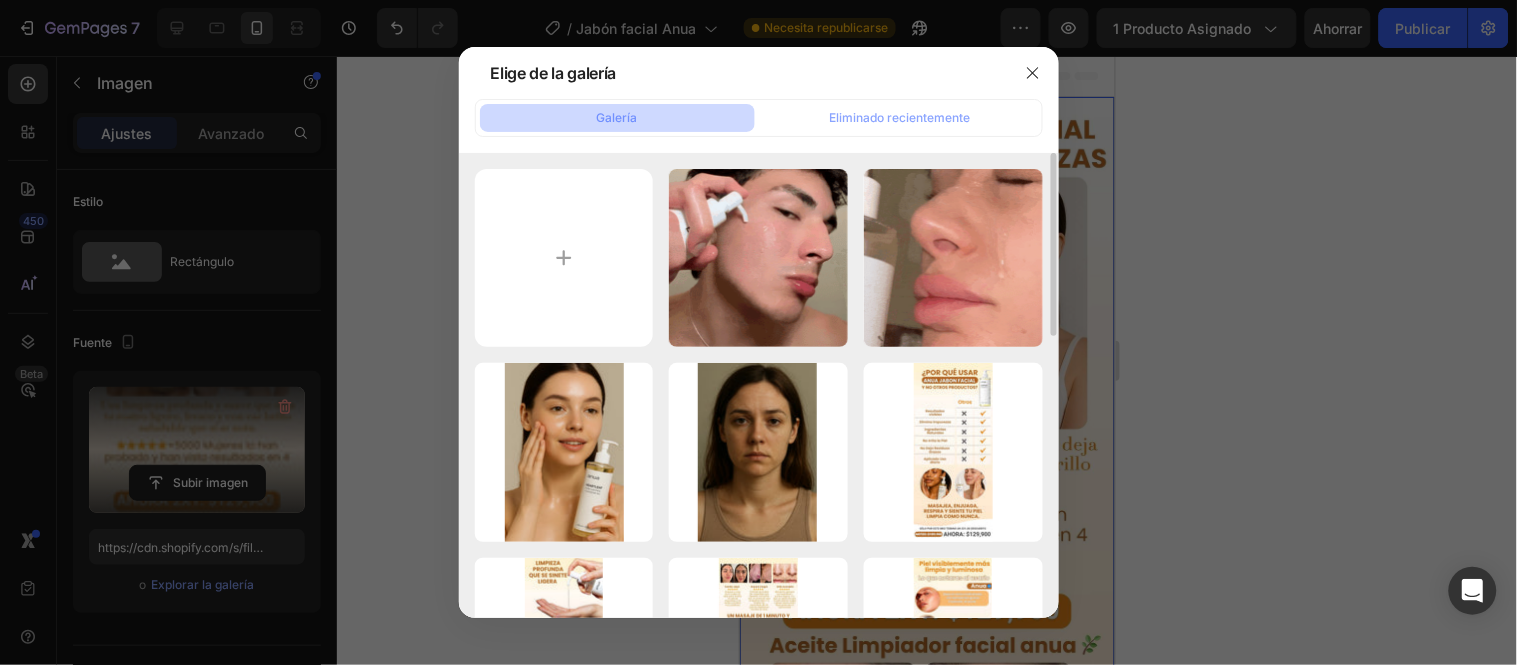 click at bounding box center (758, 332) 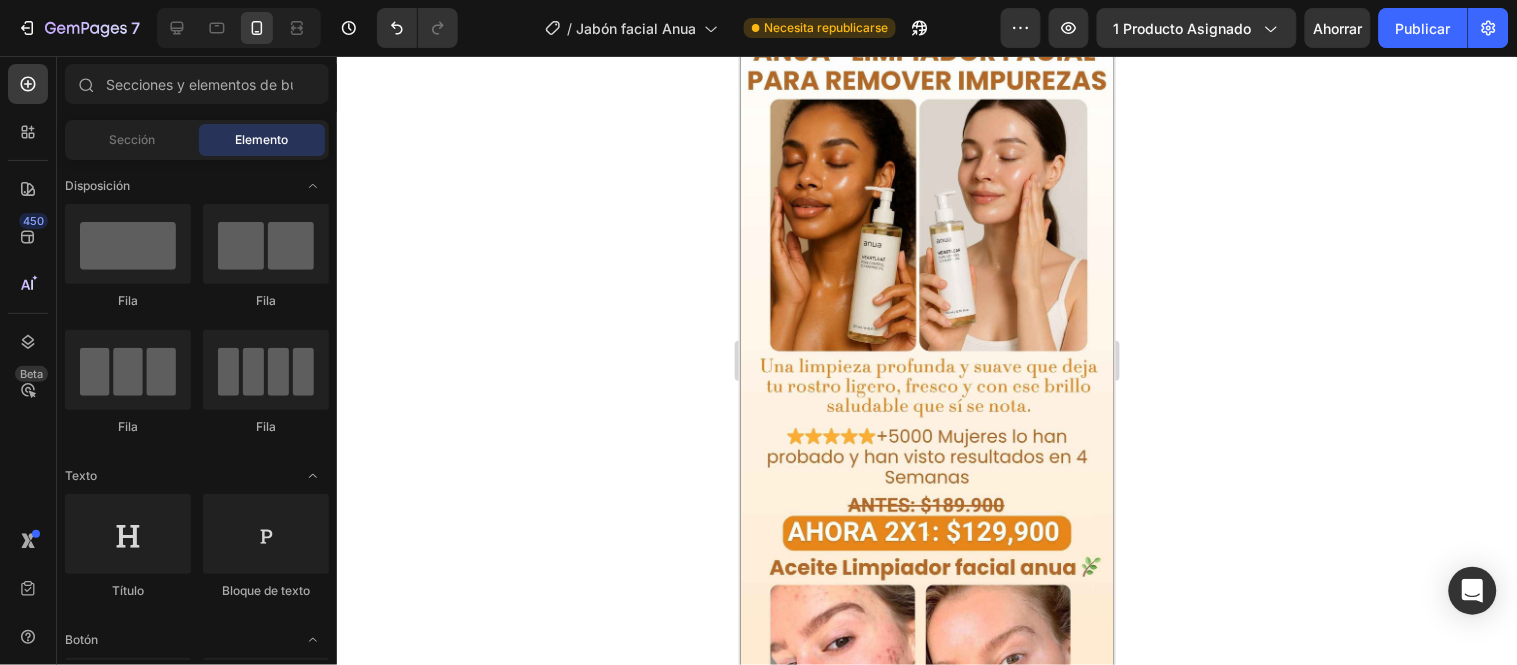 scroll, scrollTop: 0, scrollLeft: 0, axis: both 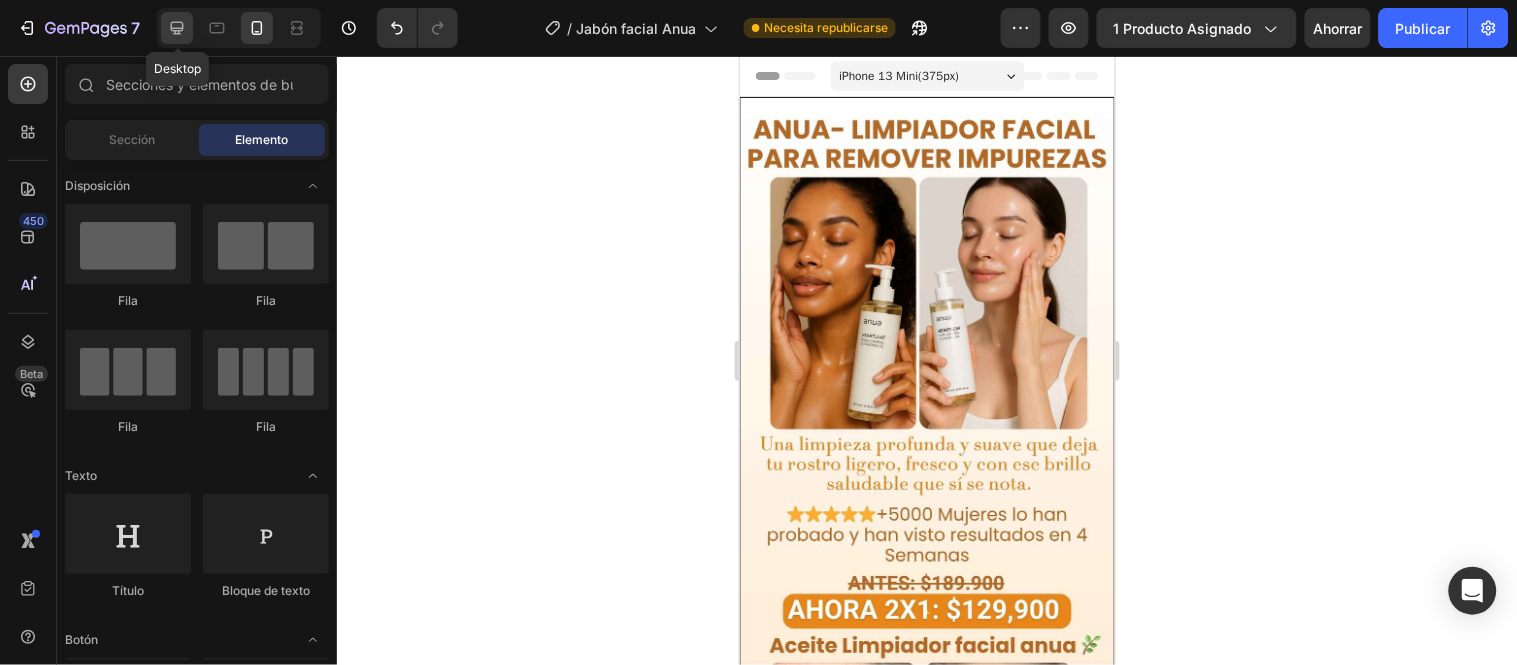 click 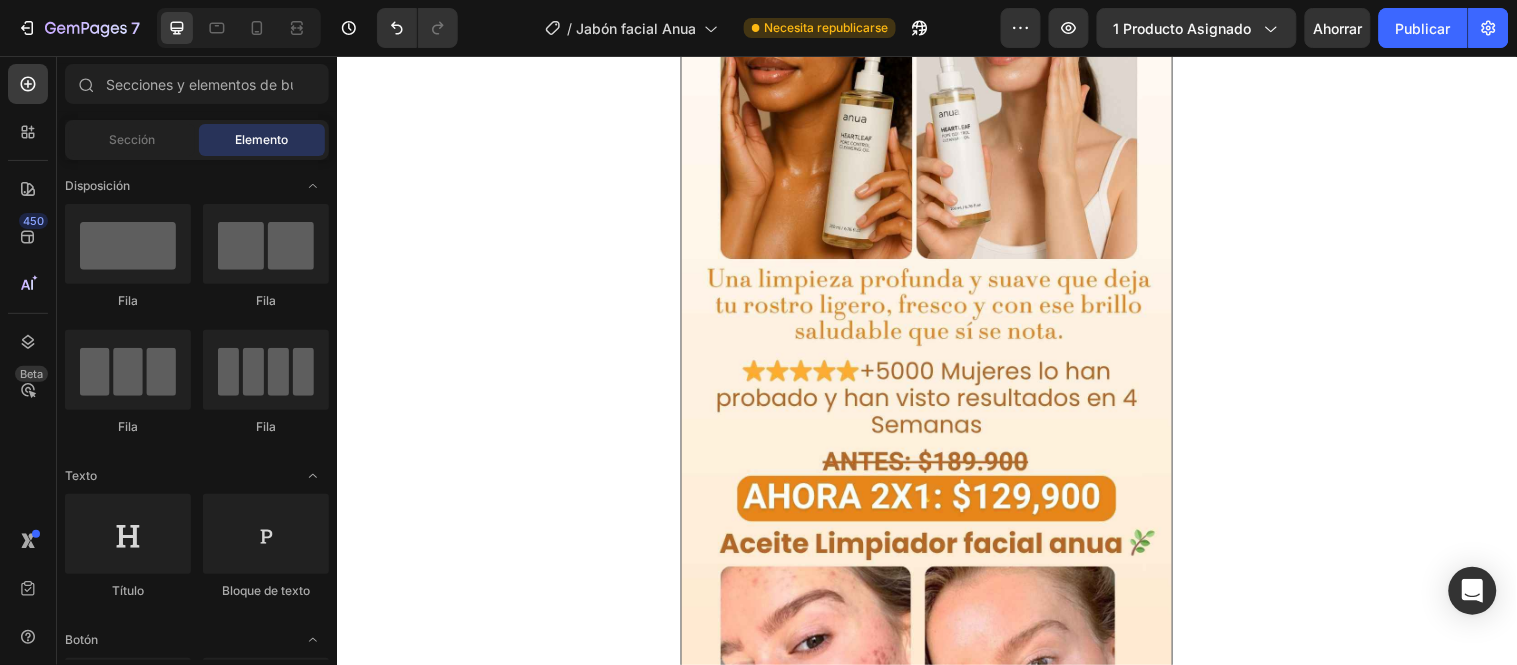 scroll, scrollTop: 378, scrollLeft: 0, axis: vertical 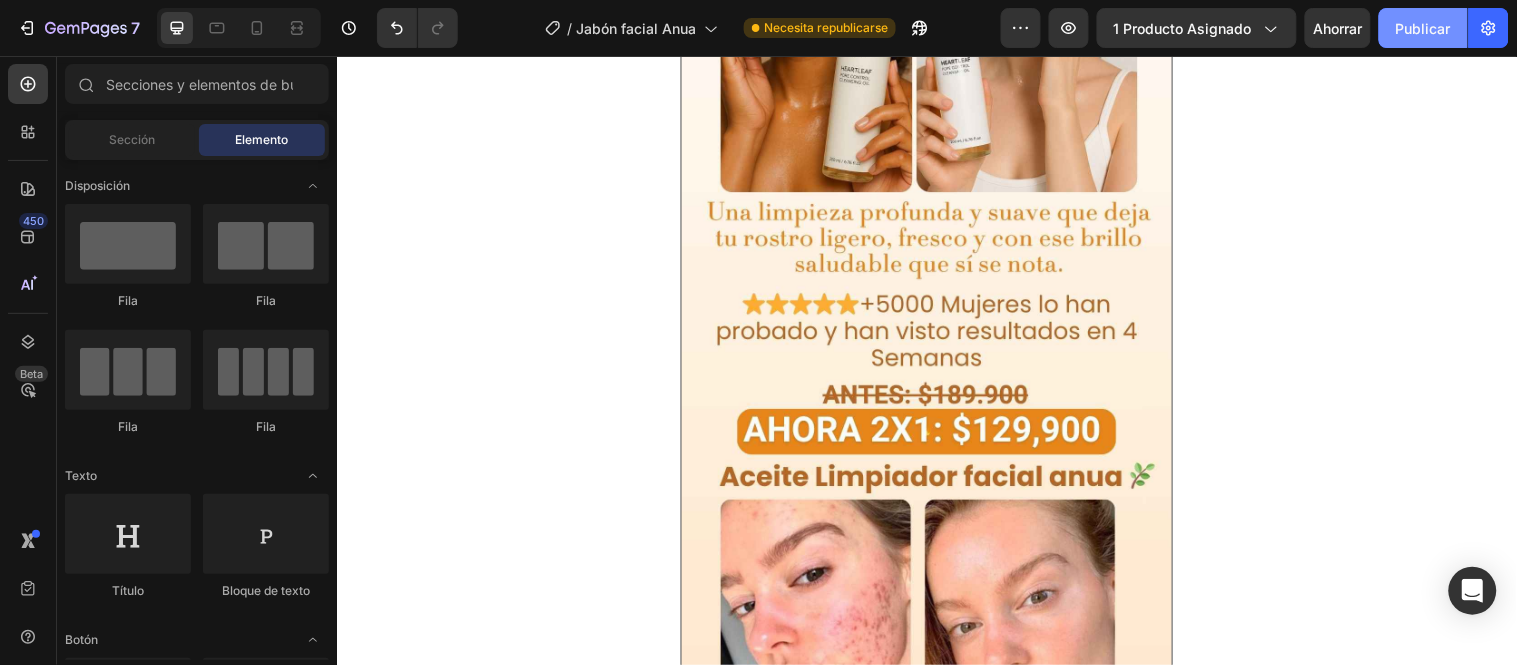 click on "Publicar" at bounding box center [1423, 28] 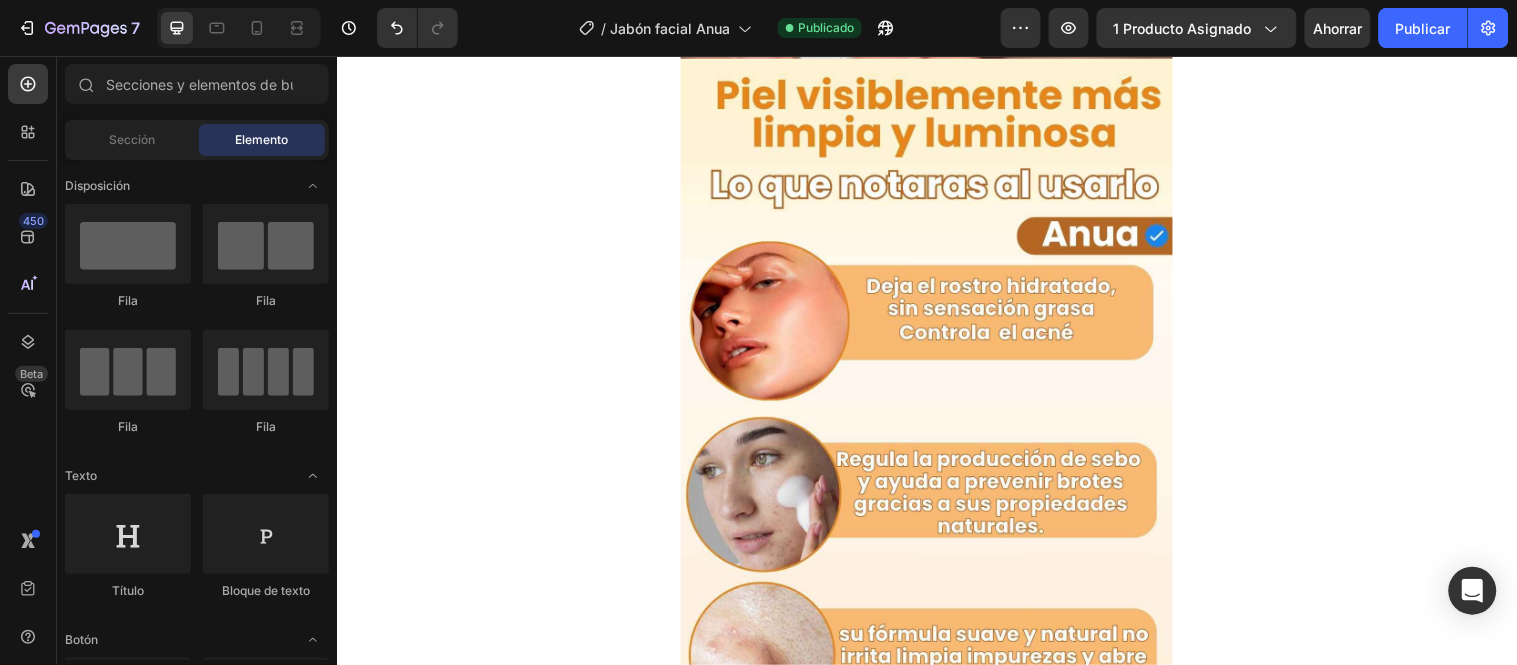 scroll, scrollTop: 1724, scrollLeft: 0, axis: vertical 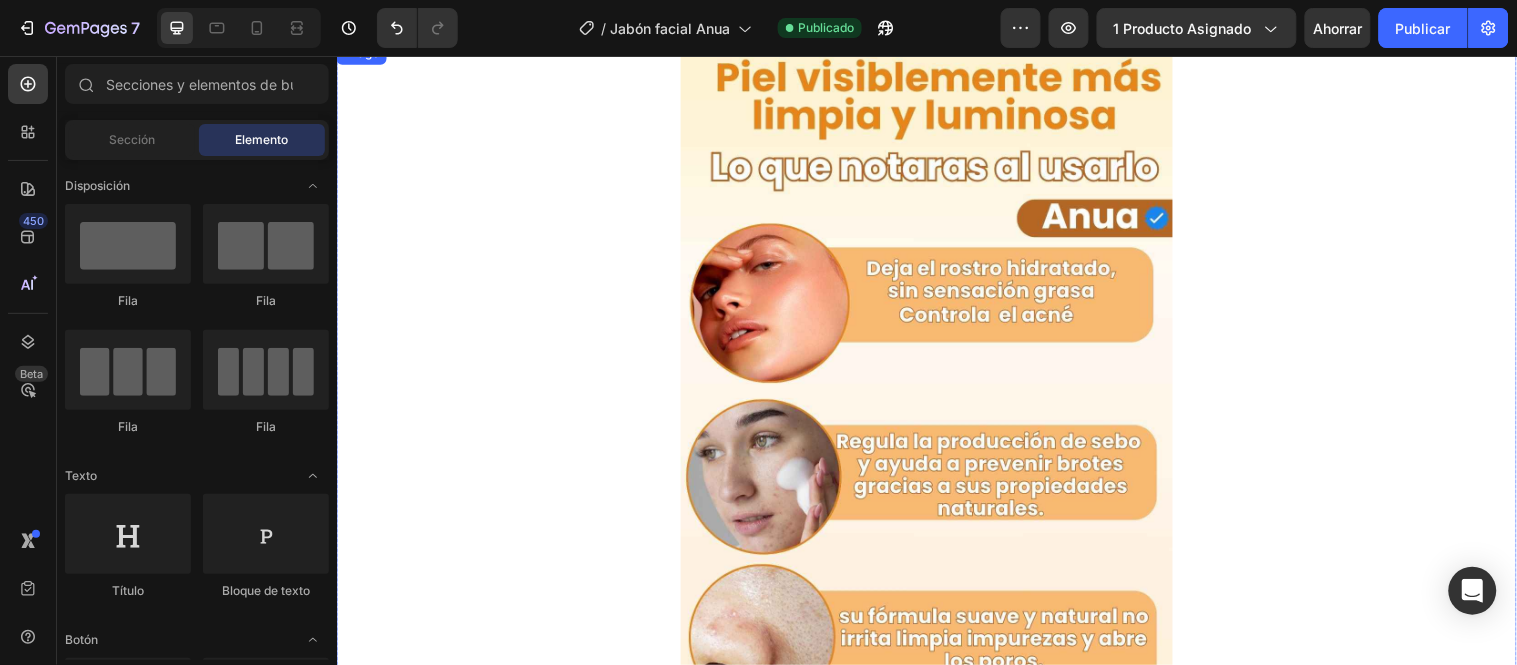 click at bounding box center [936, 609] 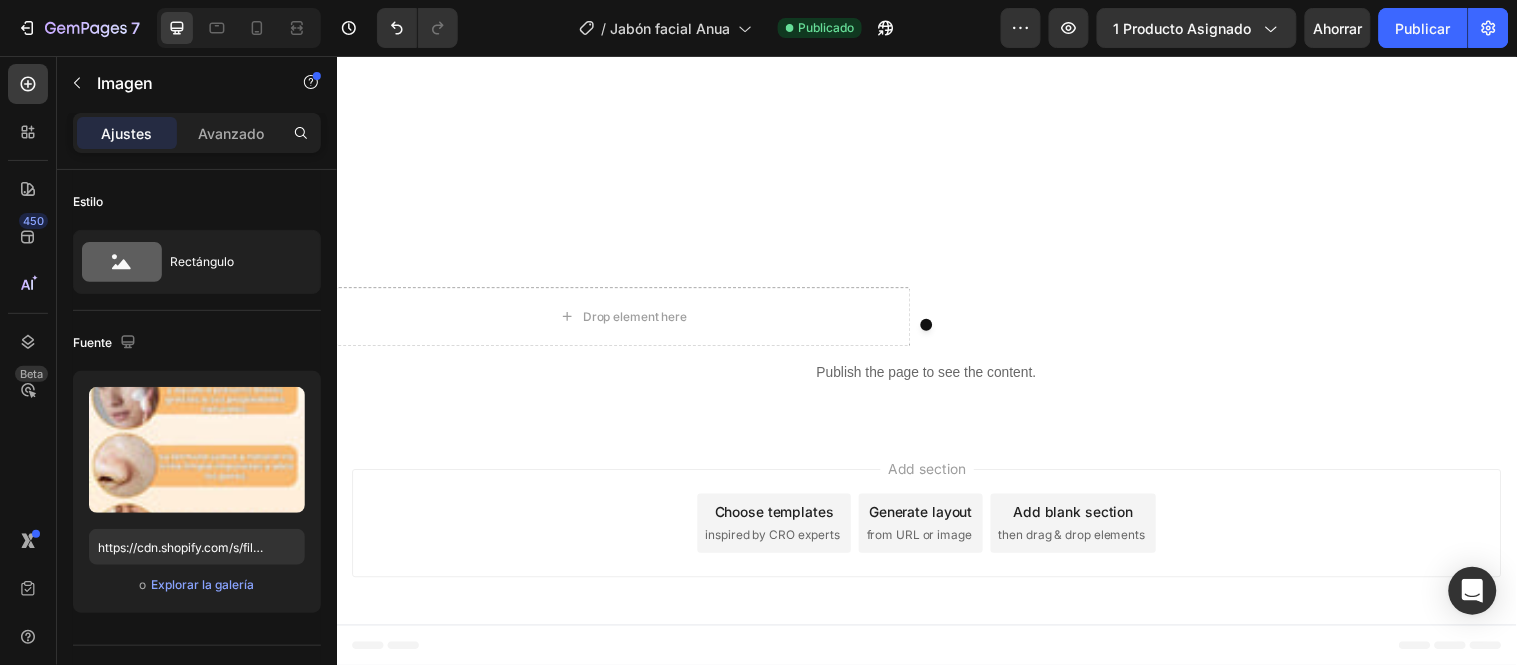 scroll, scrollTop: 7857, scrollLeft: 0, axis: vertical 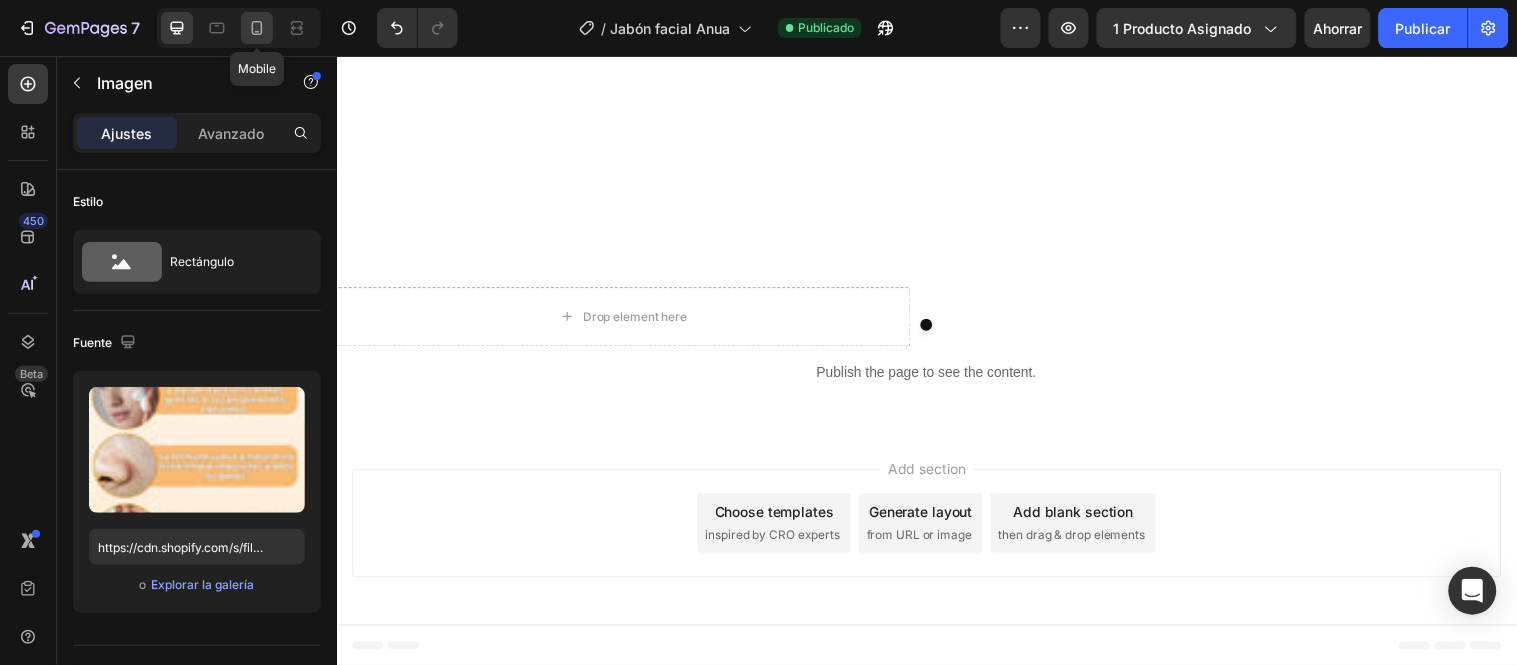 click 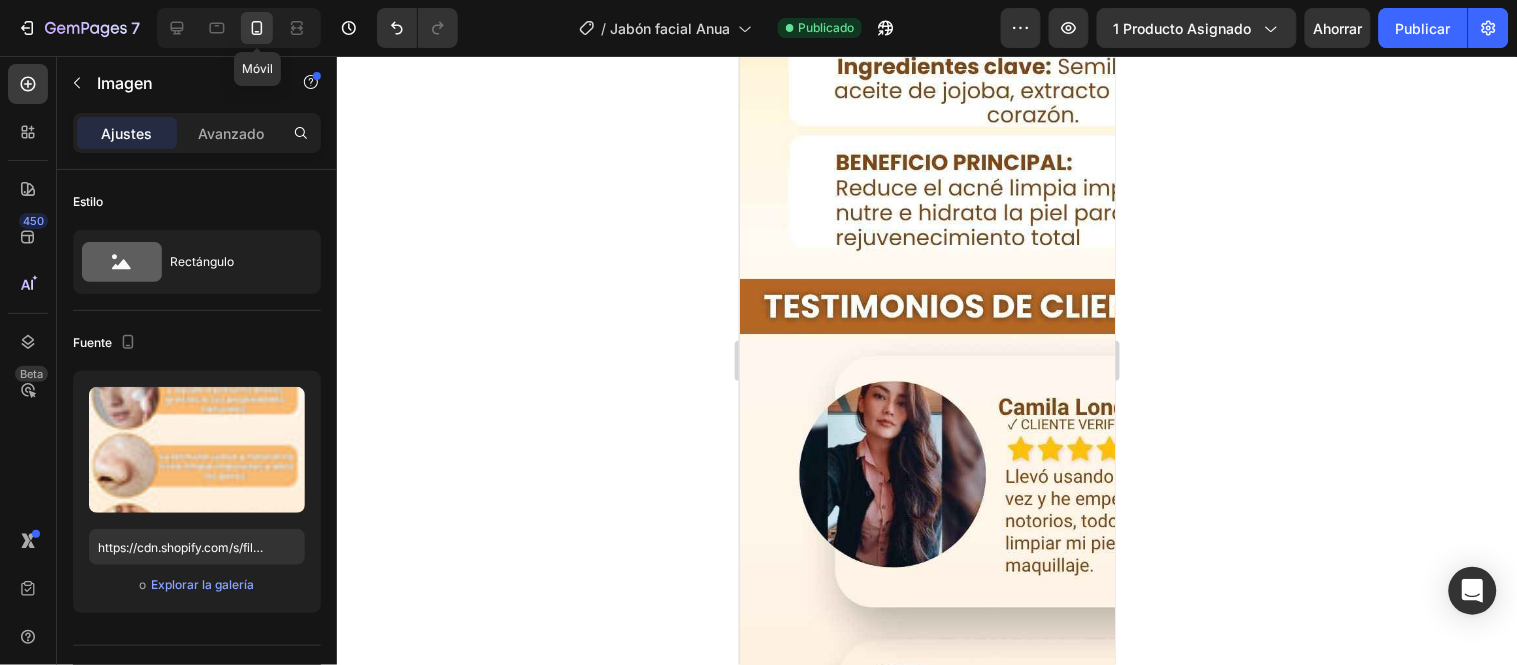 scroll, scrollTop: 7635, scrollLeft: 0, axis: vertical 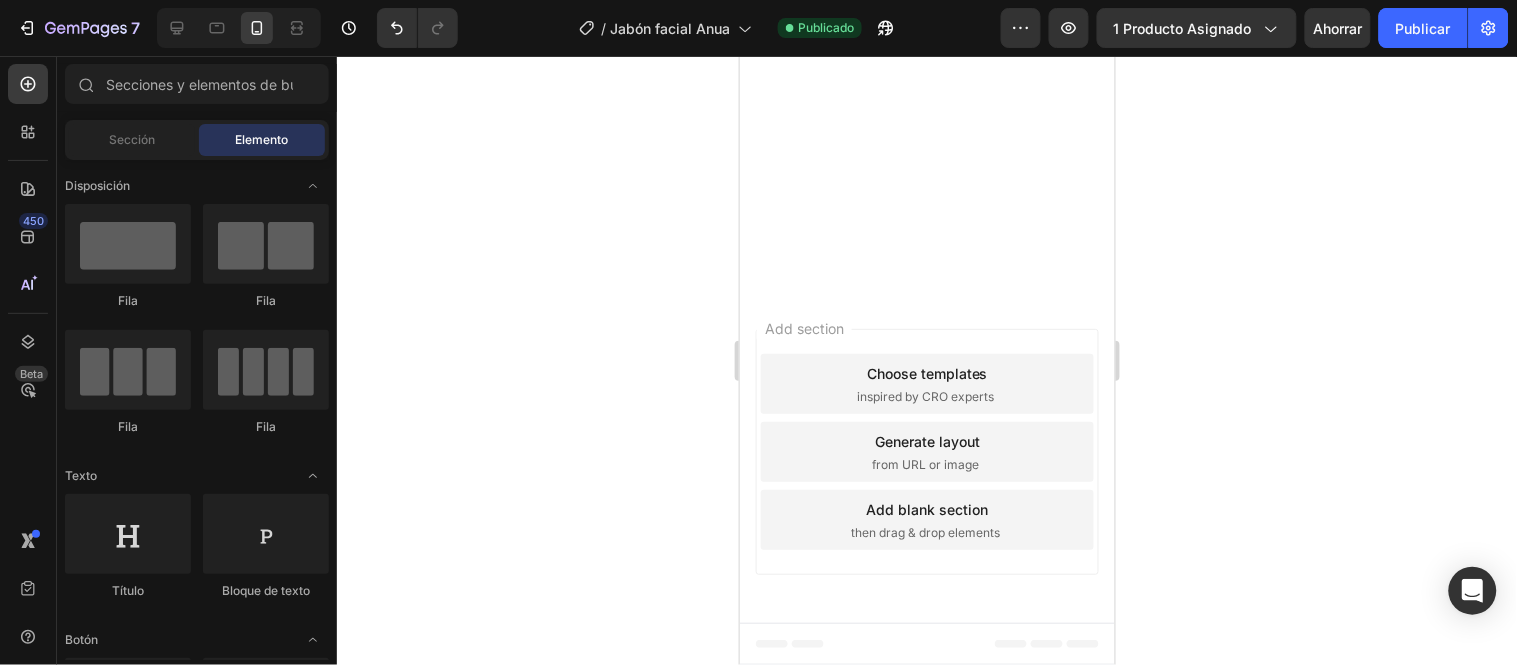 drag, startPoint x: 1104, startPoint y: 572, endPoint x: 1970, endPoint y: 203, distance: 941.3379 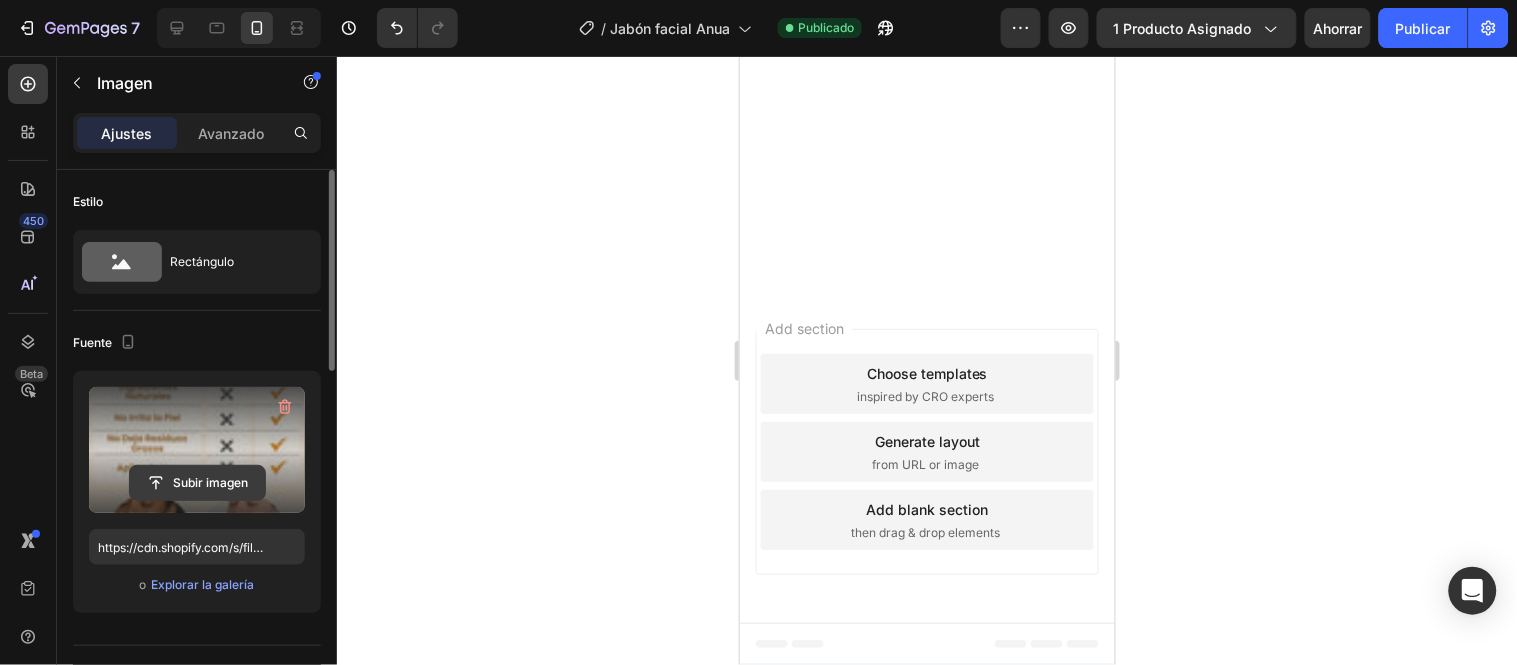 click 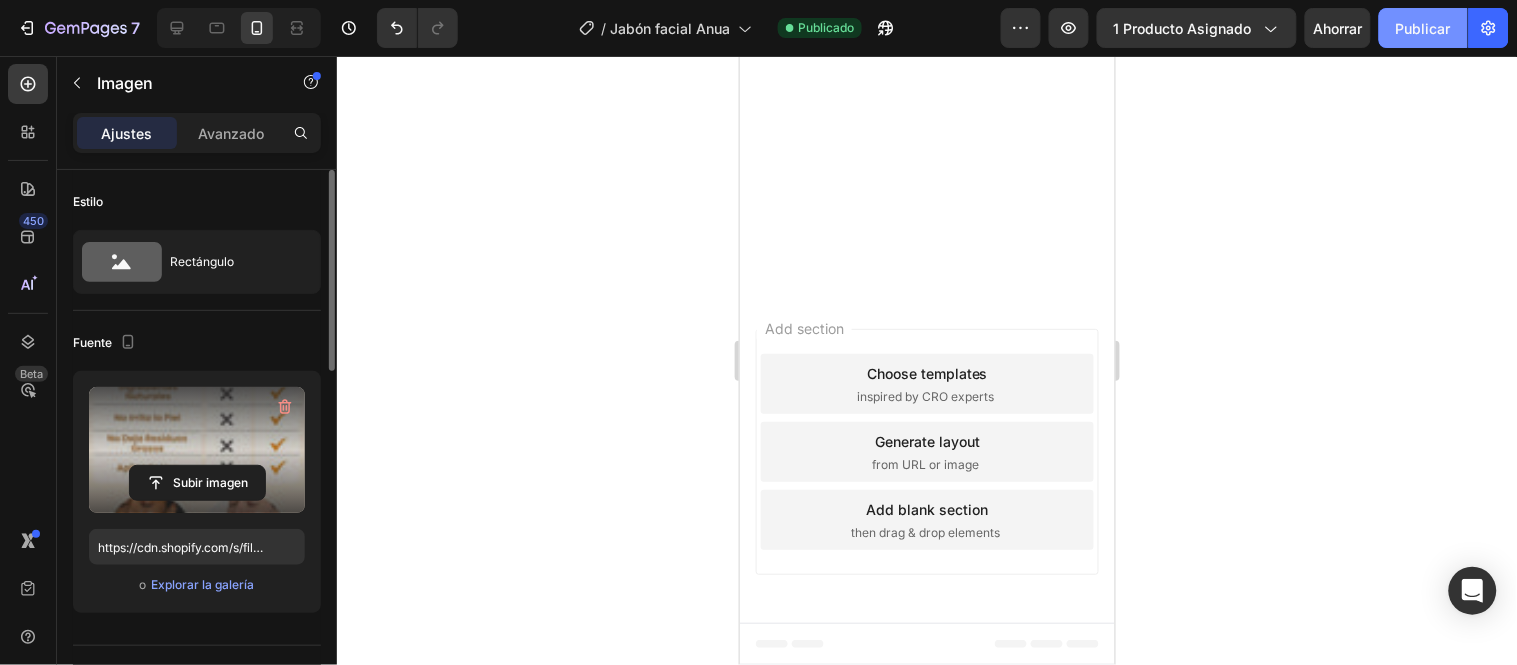 click on "Publicar" at bounding box center (1423, 28) 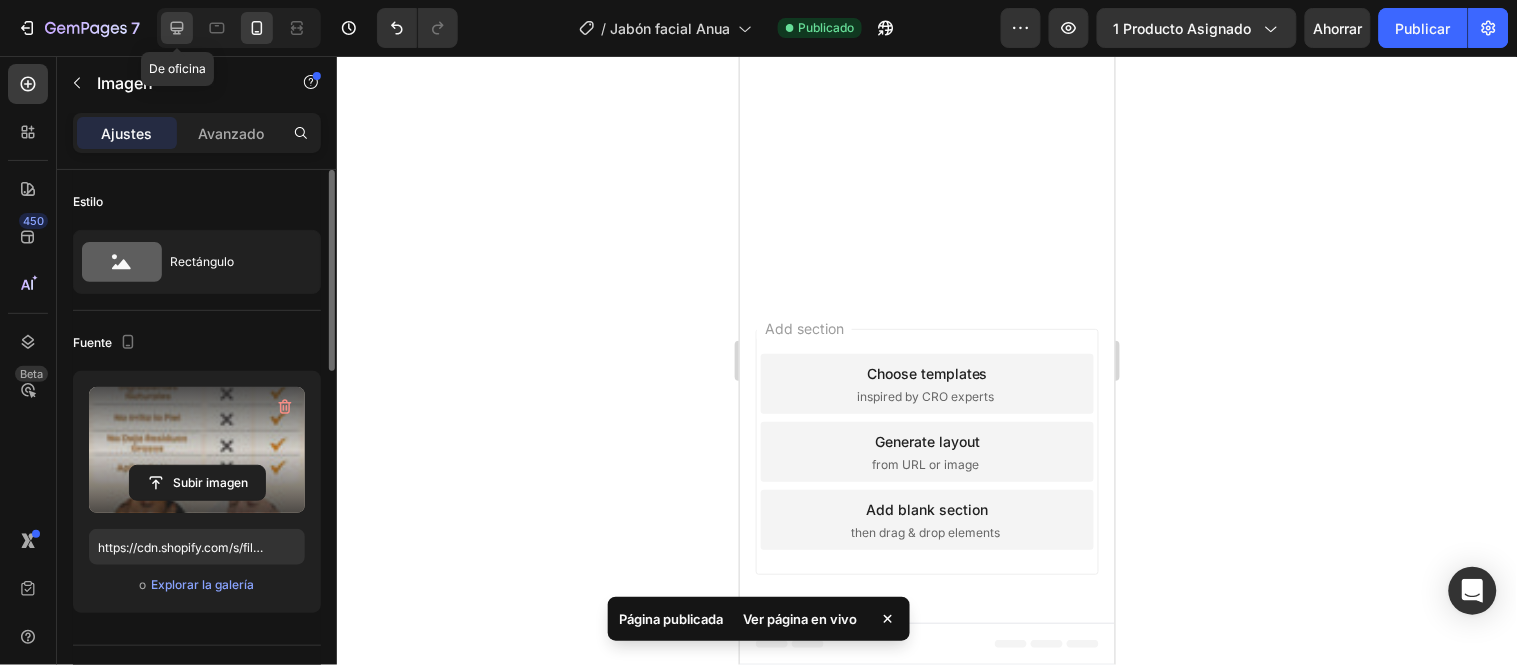 click 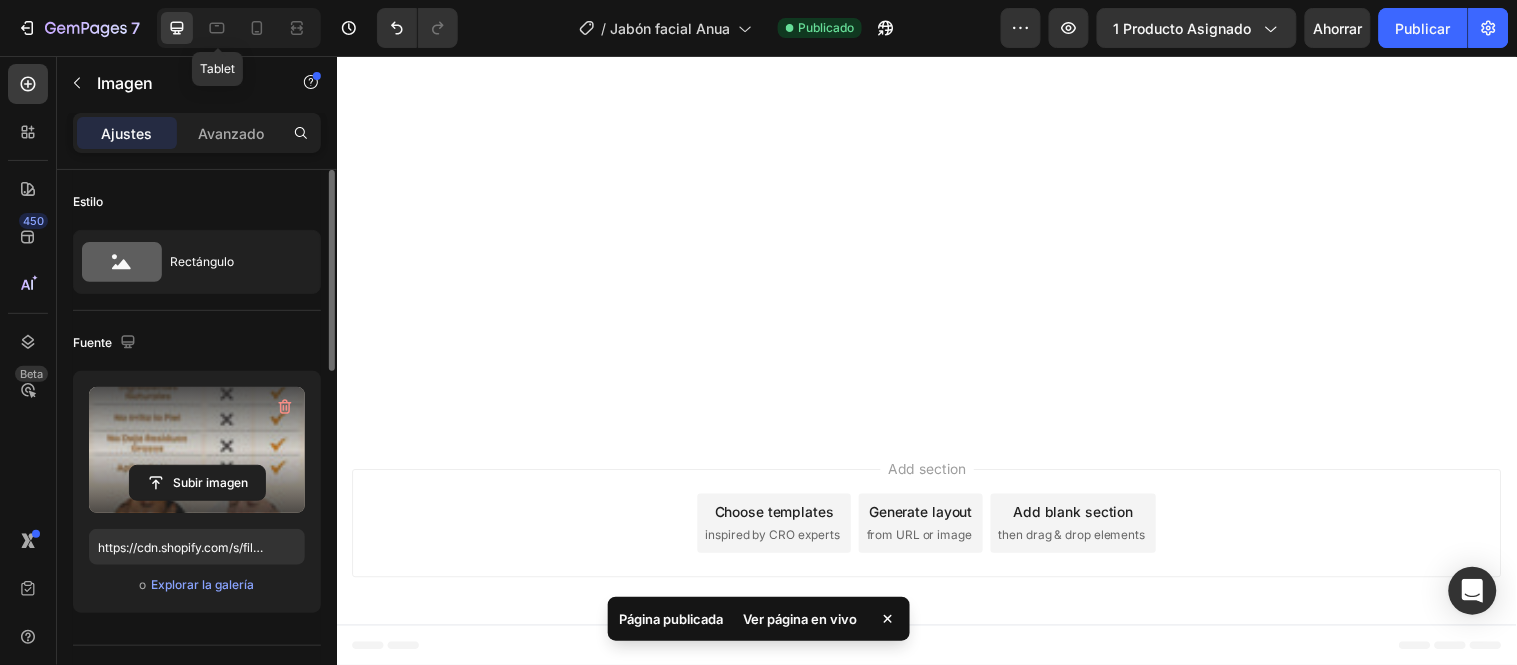 scroll, scrollTop: 6533, scrollLeft: 0, axis: vertical 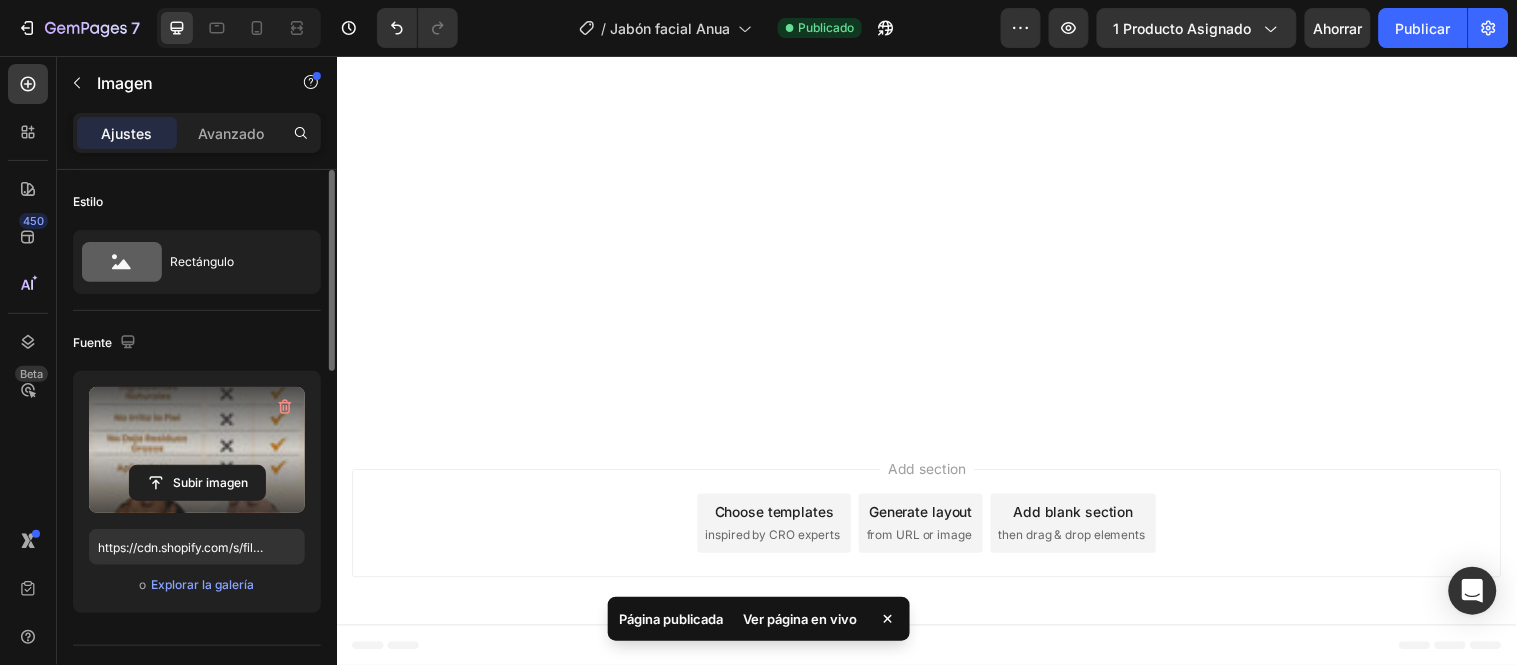 click at bounding box center (936, -1362) 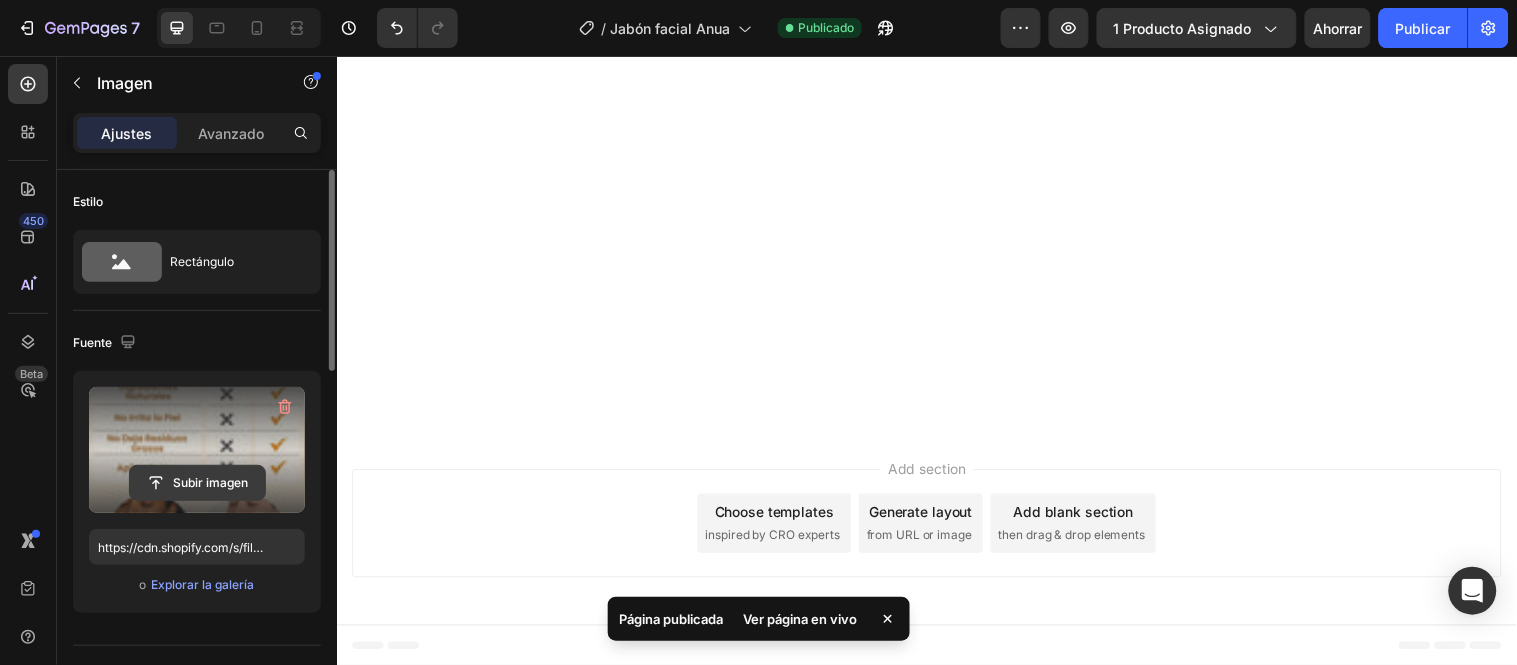 click 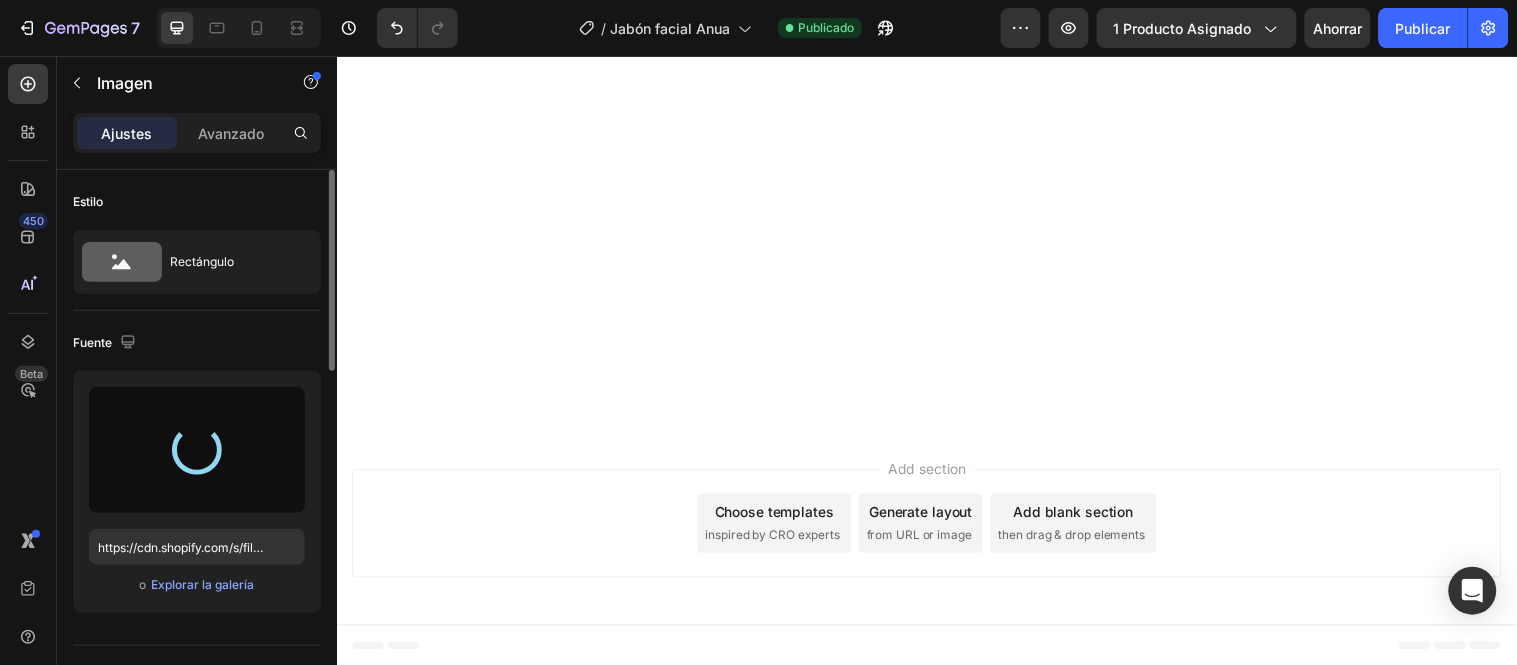 type on "https://cdn.shopify.com/s/files/1/0657/2779/1155/files/gempages_575997339626373663-a4a0df1e-08b7-4d5d-90d9-8cd70ad3c55d.jpg" 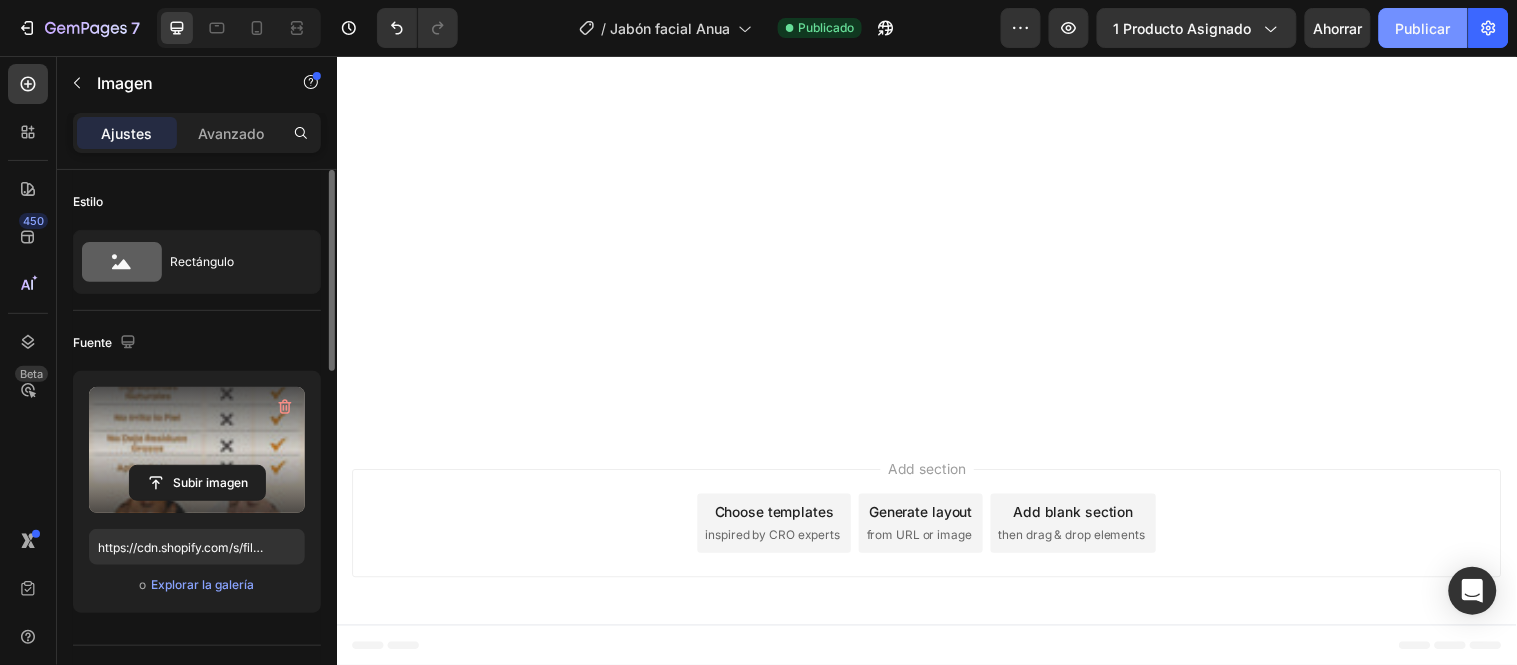 click on "Publicar" at bounding box center (1423, 28) 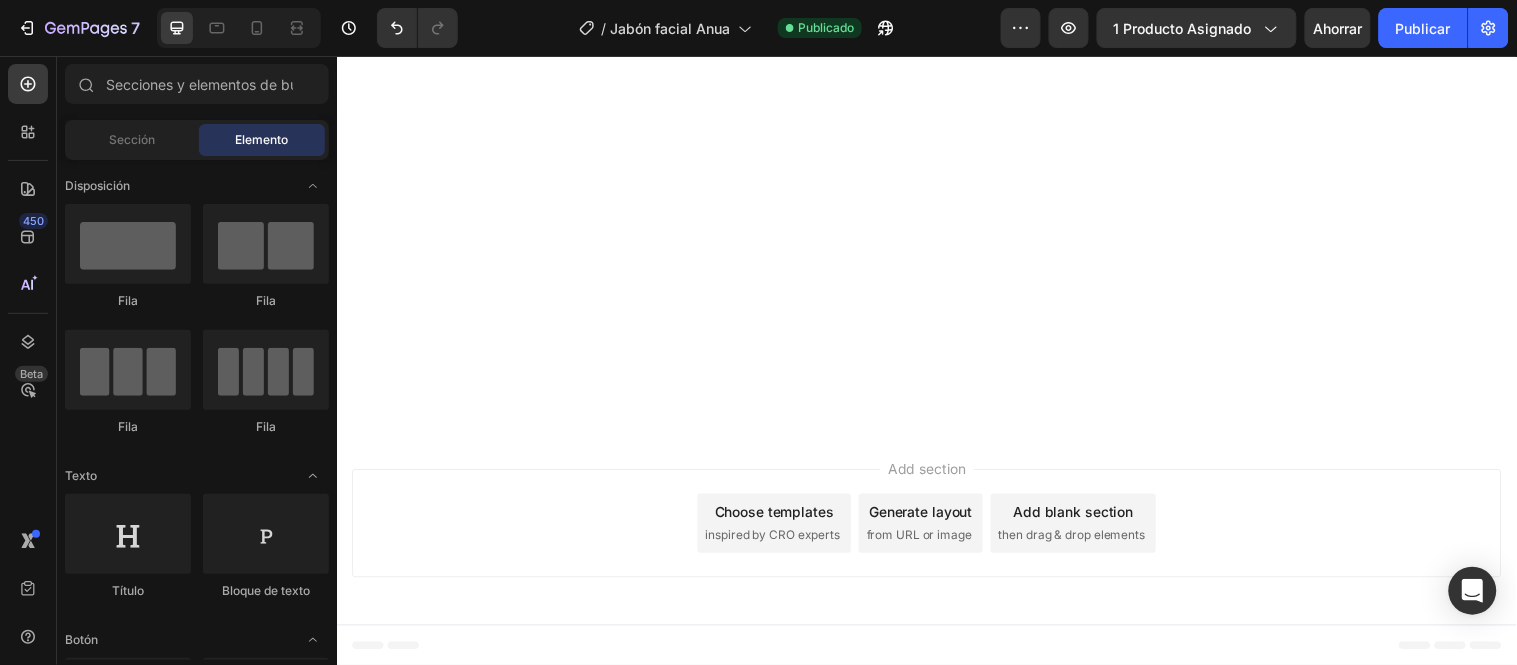 scroll, scrollTop: 7712, scrollLeft: 0, axis: vertical 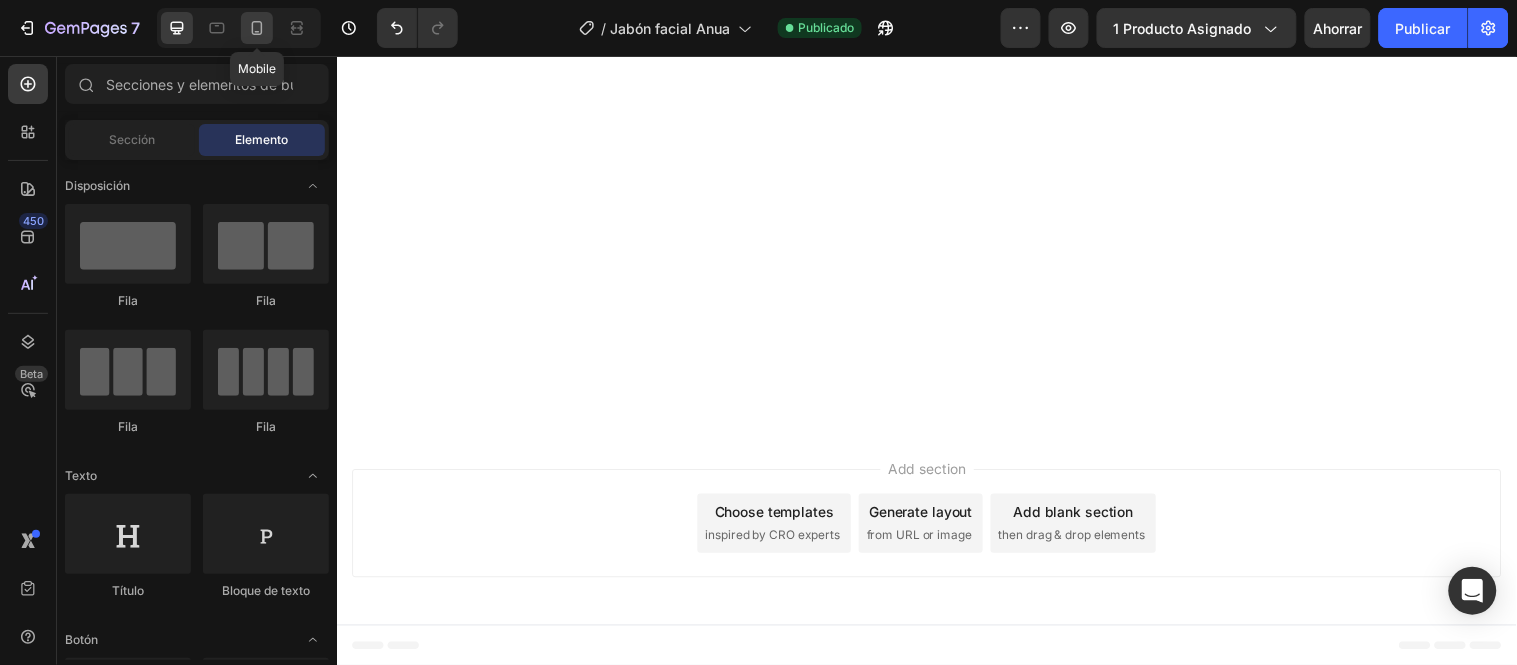 click 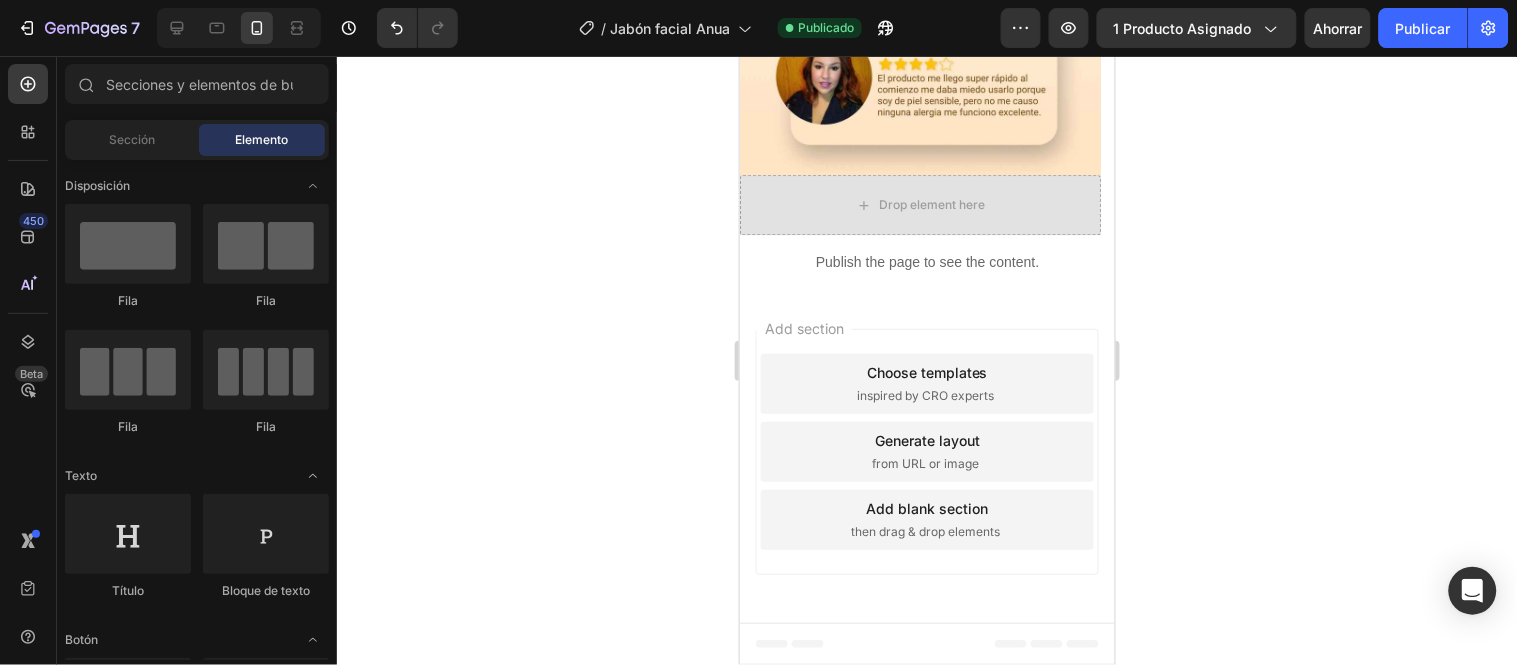 scroll, scrollTop: 6181, scrollLeft: 0, axis: vertical 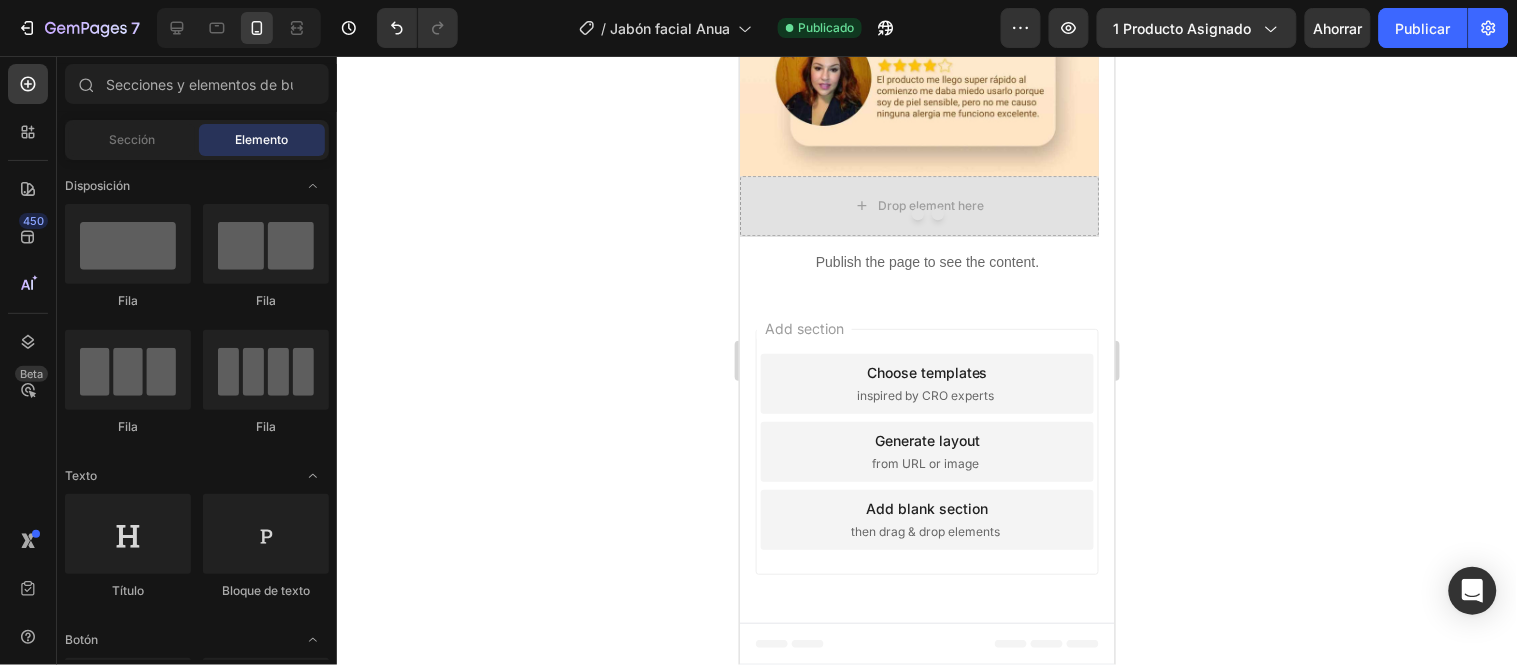 click 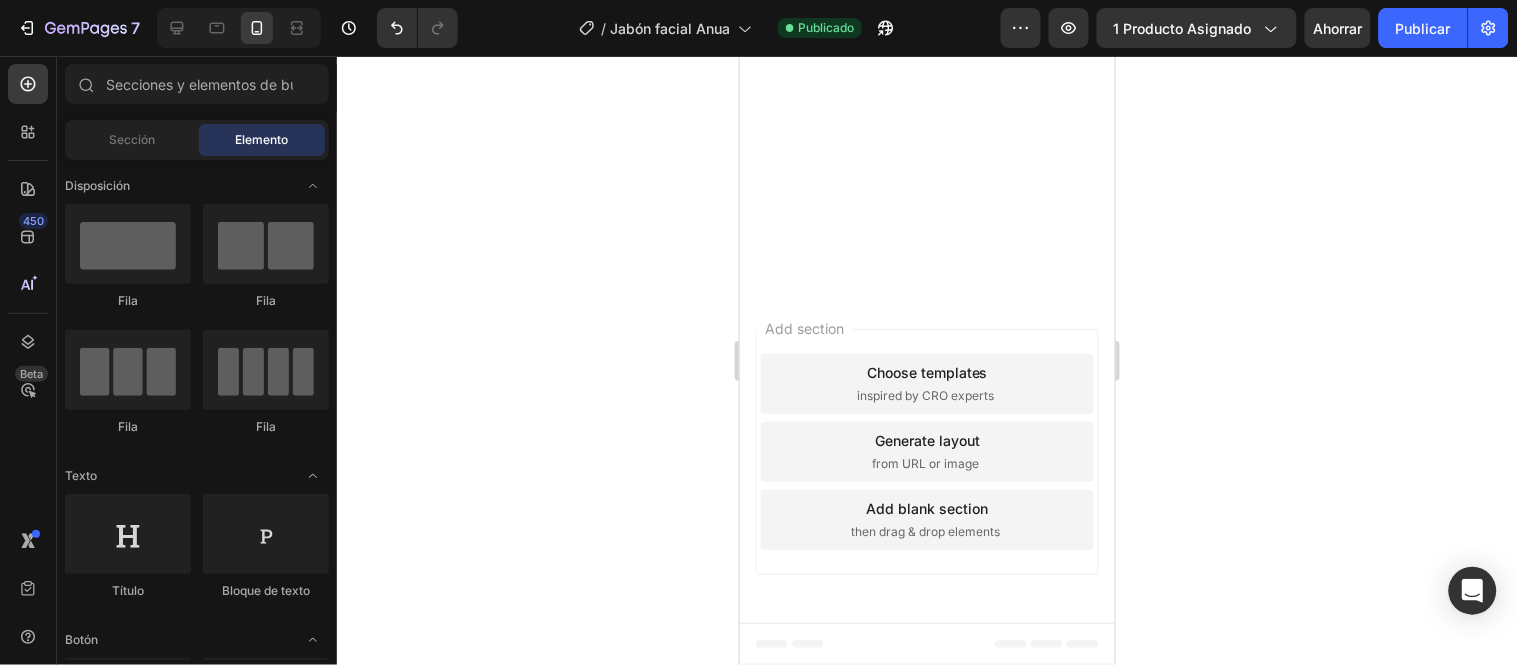 scroll, scrollTop: 5076, scrollLeft: 0, axis: vertical 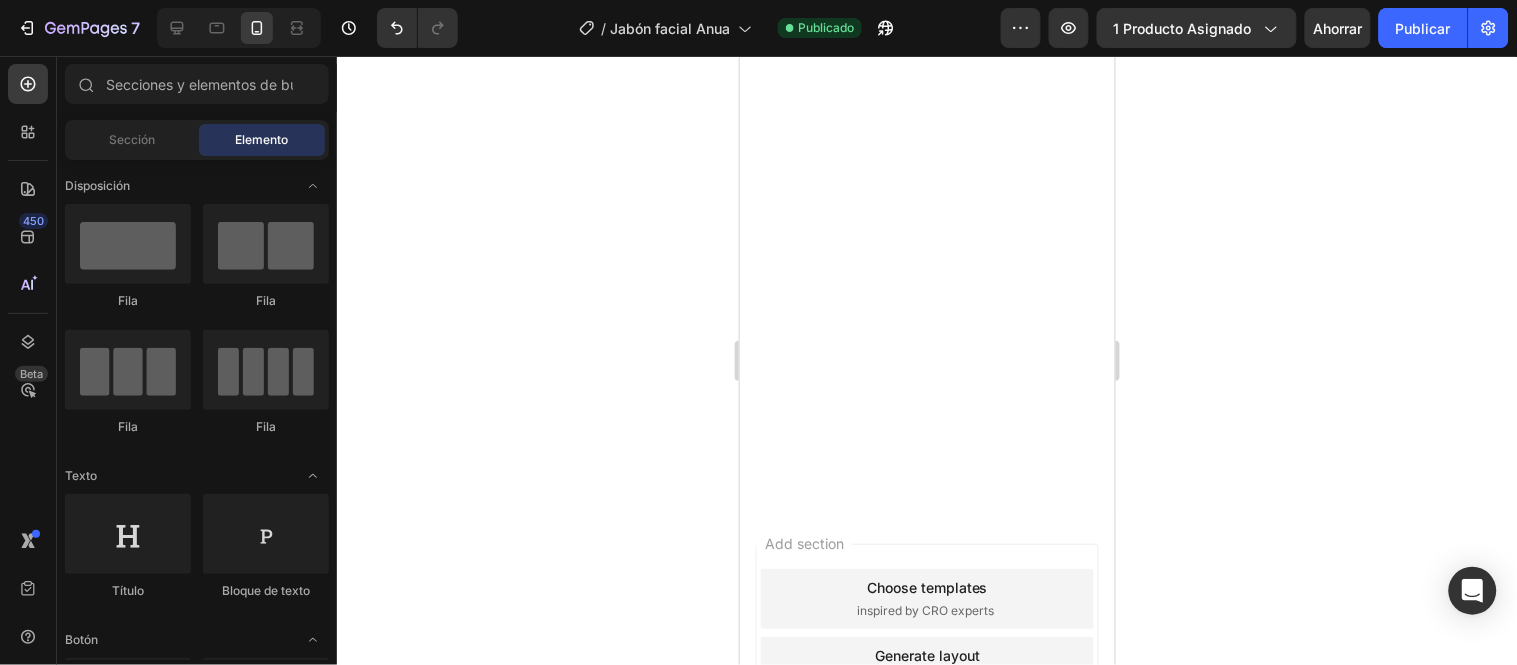 click at bounding box center [926, -1347] 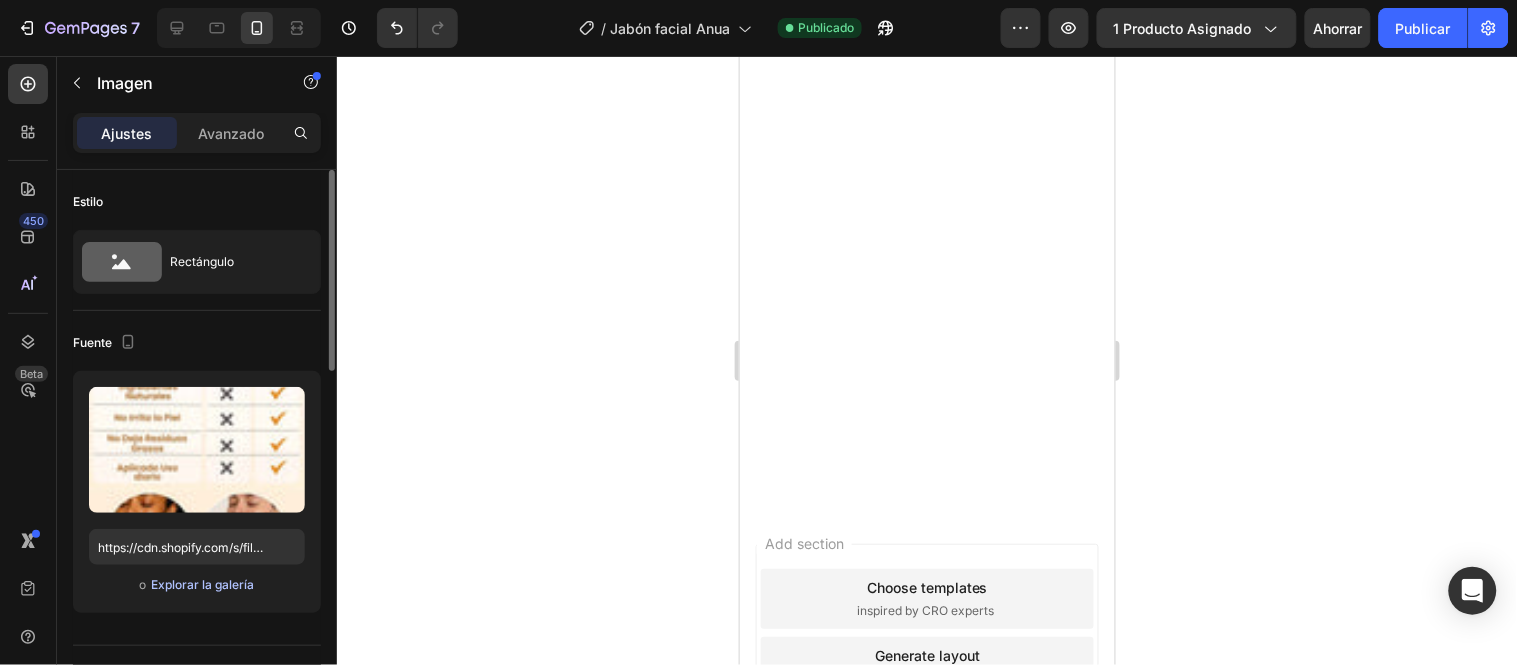 click on "Explorar la galería" at bounding box center (202, 584) 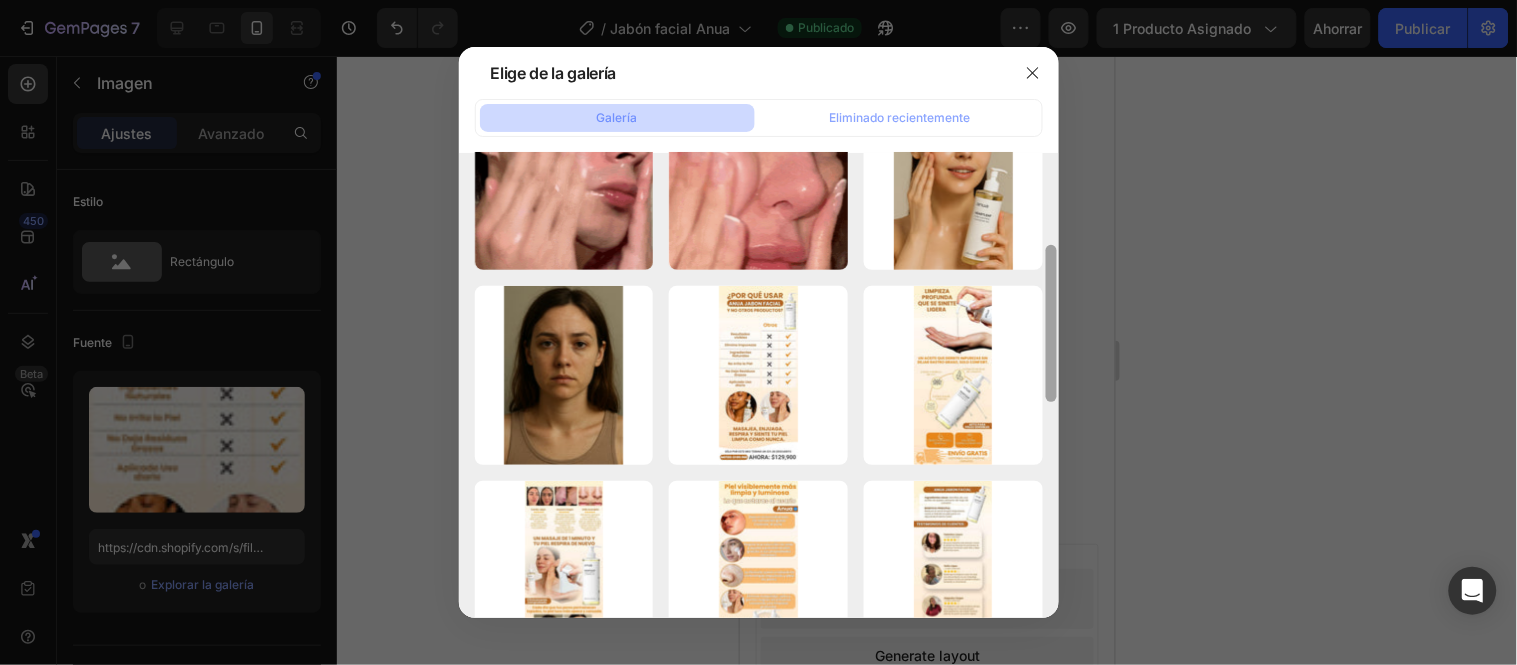 scroll, scrollTop: 268, scrollLeft: 0, axis: vertical 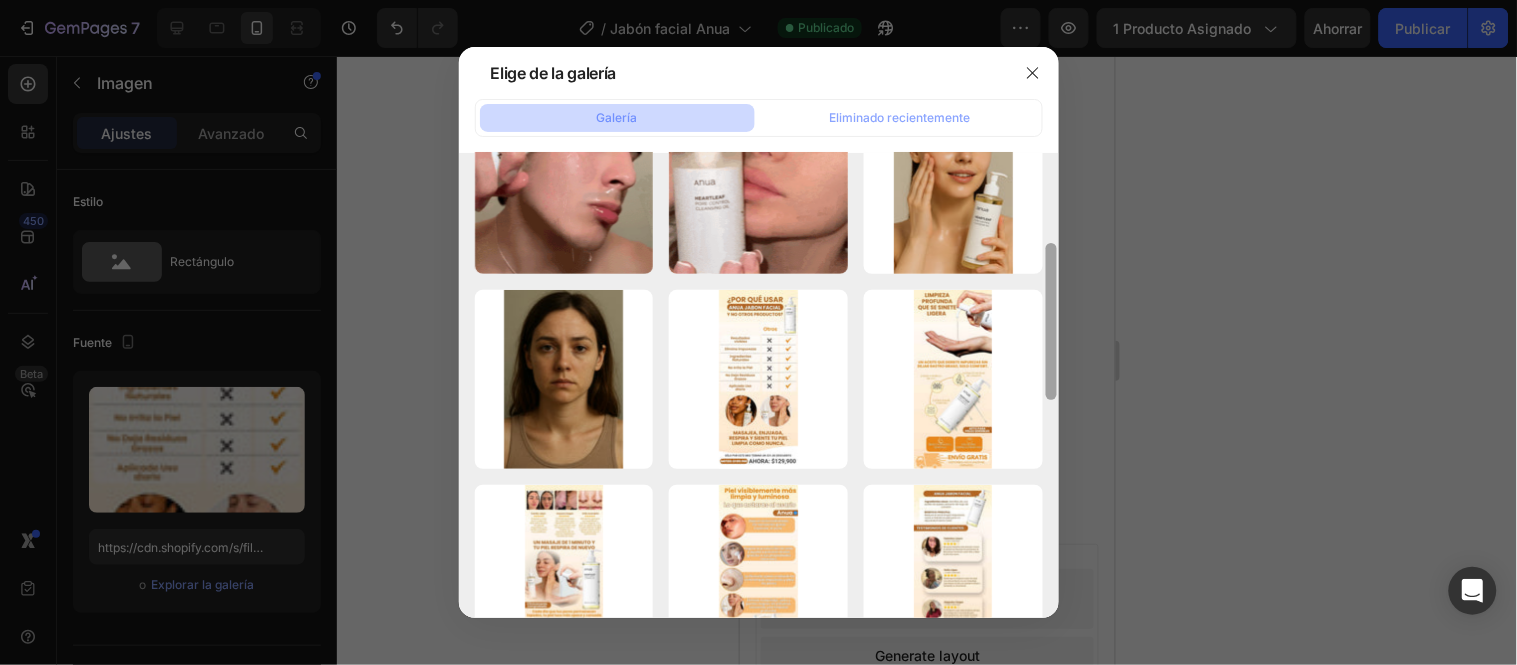 drag, startPoint x: 1052, startPoint y: 205, endPoint x: 1070, endPoint y: 296, distance: 92.76314 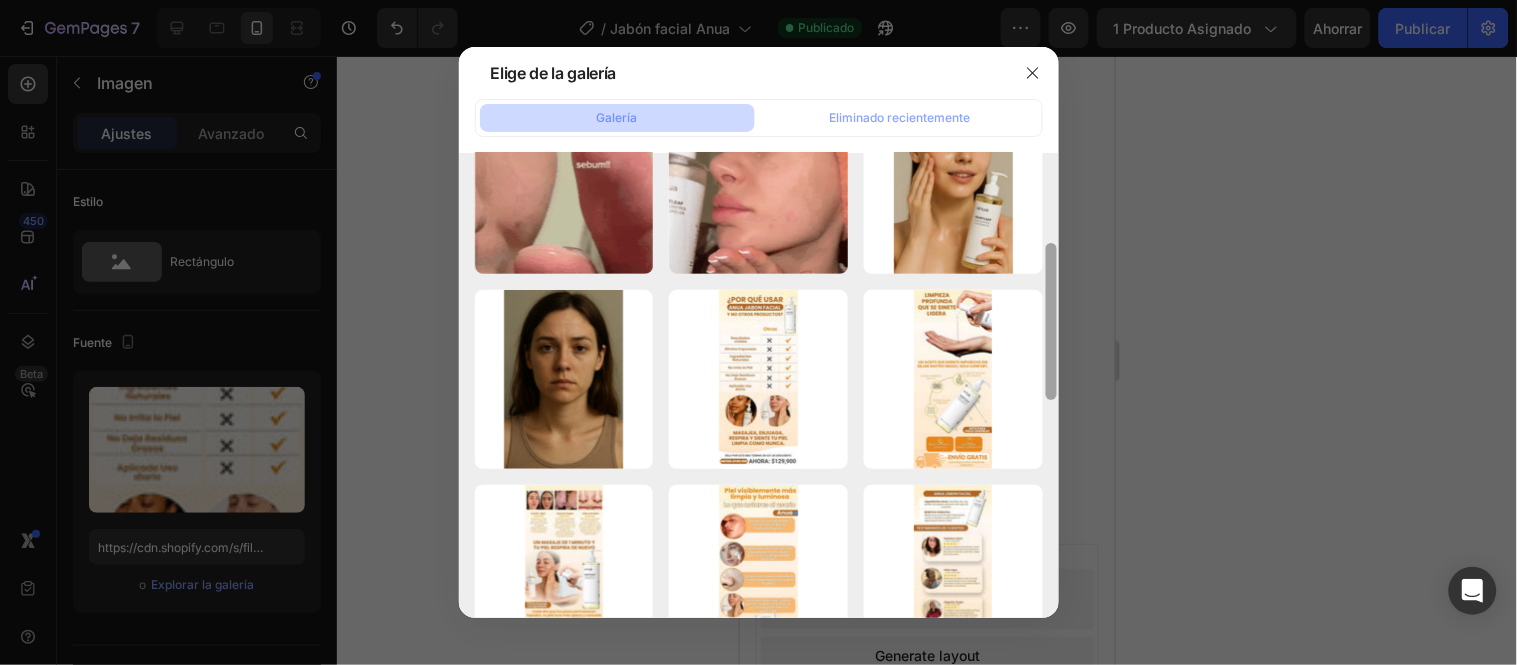 click on "Elige de la galería Galería Eliminado recientemente año 1080x2460 (1)_11zon.jpg 138,45 kb año 1080x2460 (1)_11zon.jpg 138,45 kb REGALOS 650 X650 (1).gif 7131,28 kb REGALOS 650 X650.gif 9177,29 kb Imagen_2.webp 252,66 kb Comparativa.webp 286,38 kb 6_6_11zon.jpg 138,33 kb 5_5_11zona.jpg 125,31 kb 4_4_11zon.jpg 158,09 kb 3_3_11zon.jpg 167,75 kb 8_8_11zon.jpg 146,21 kb 7_7_11zon.jpg 152,78 kb 2_2_11zon.jpg 156,42 kb 3.webp 285,60 kb ANTES WEB.webp 104,82 kb WEB.webp 237,40 kb bien.webp 78,63 kb 5.webp 256,59 kb" 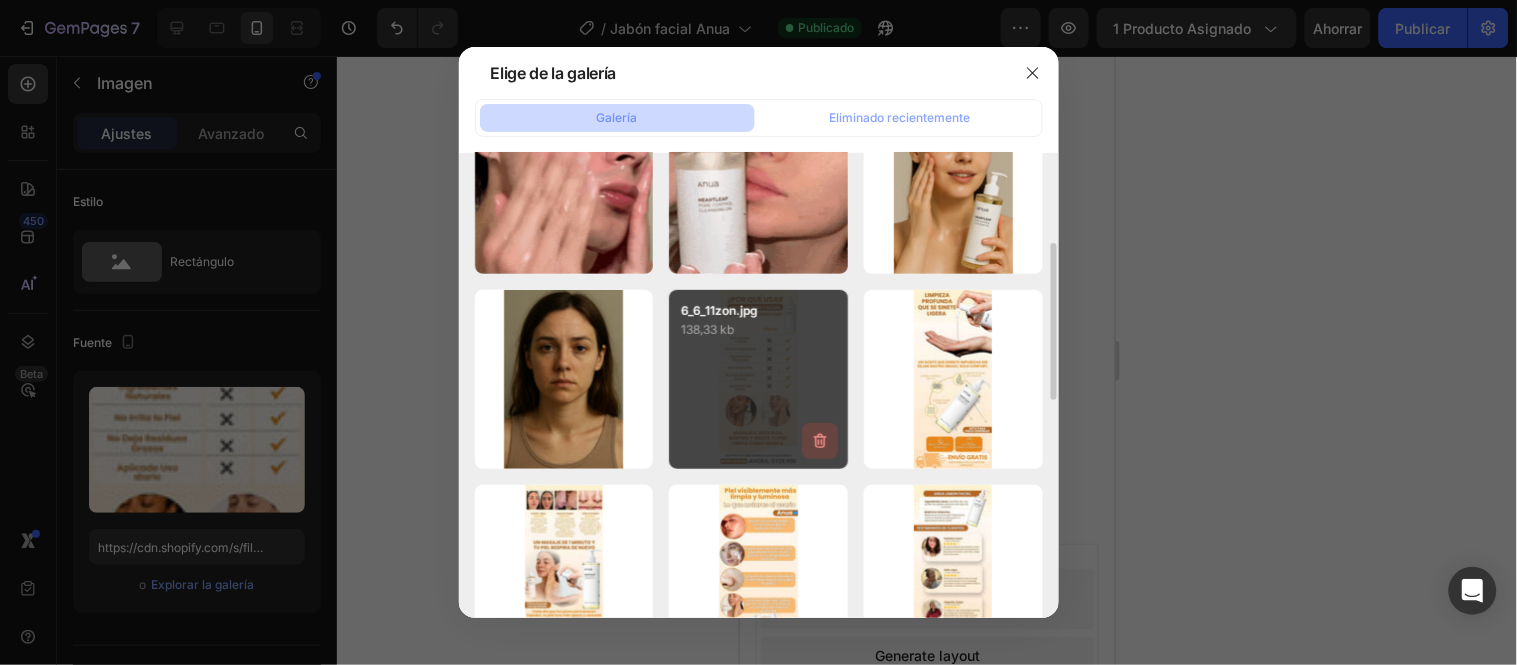 click 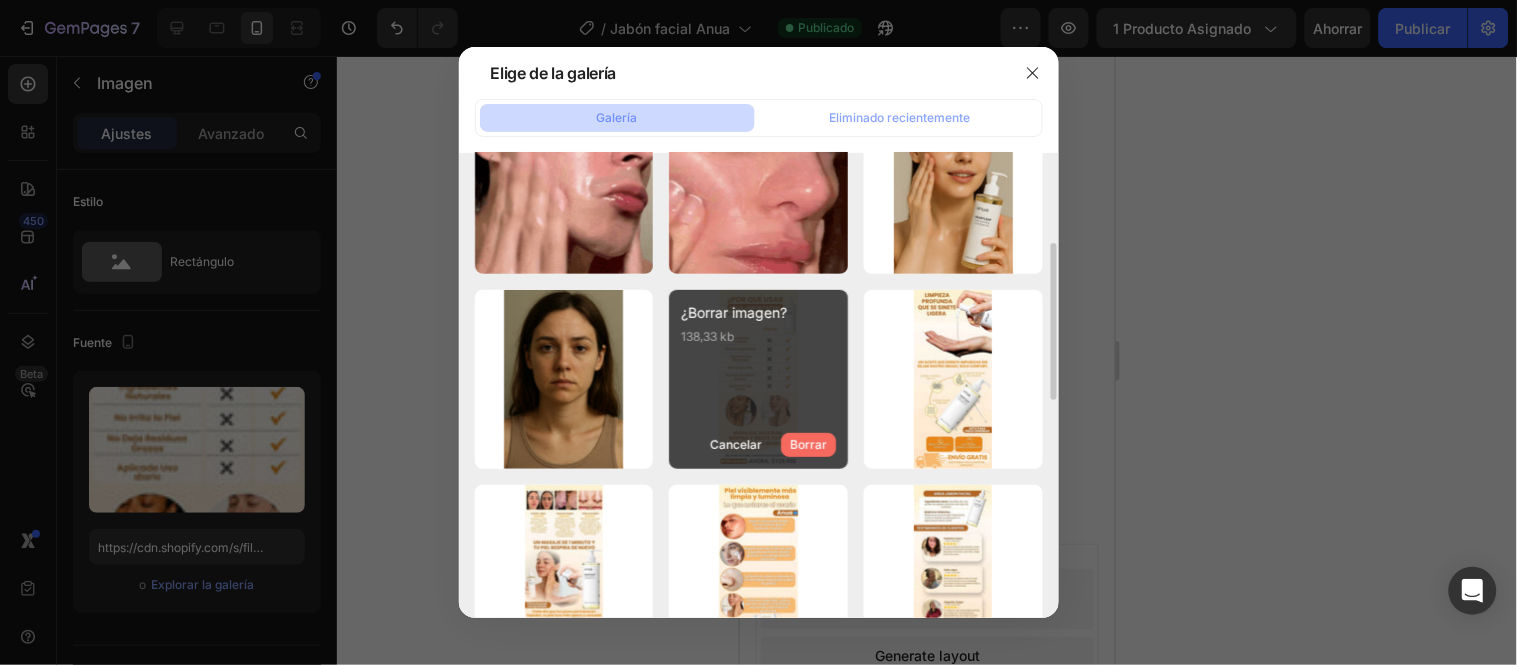 click on "Borrar" at bounding box center (808, 444) 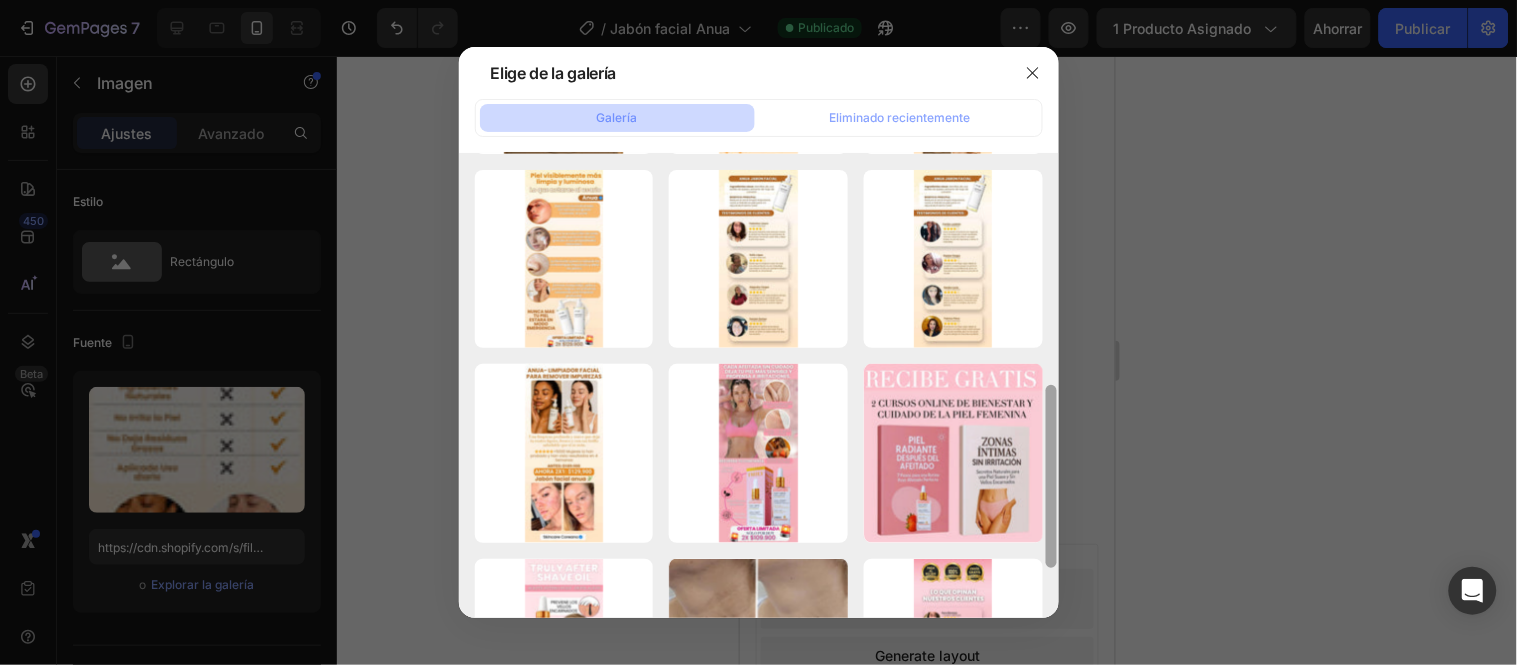 scroll, scrollTop: 585, scrollLeft: 0, axis: vertical 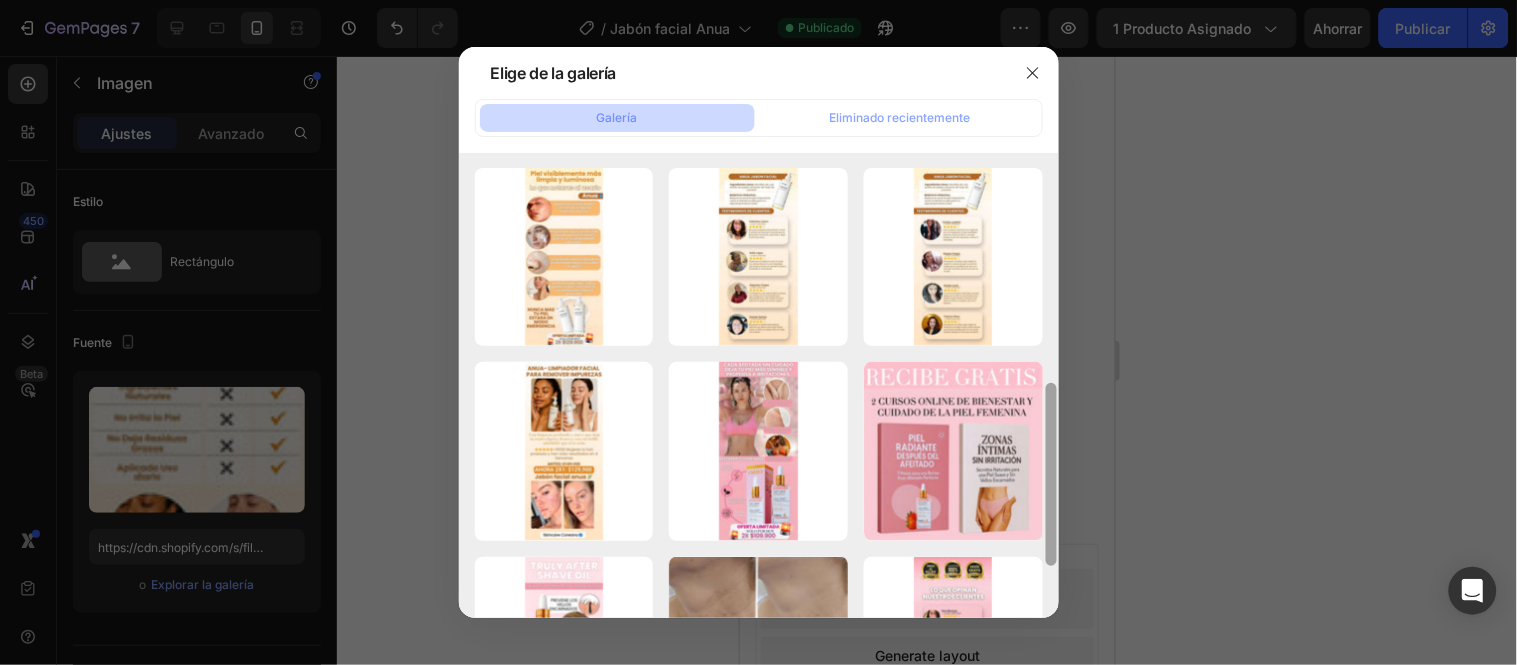 drag, startPoint x: 1047, startPoint y: 318, endPoint x: 1082, endPoint y: 443, distance: 129.80756 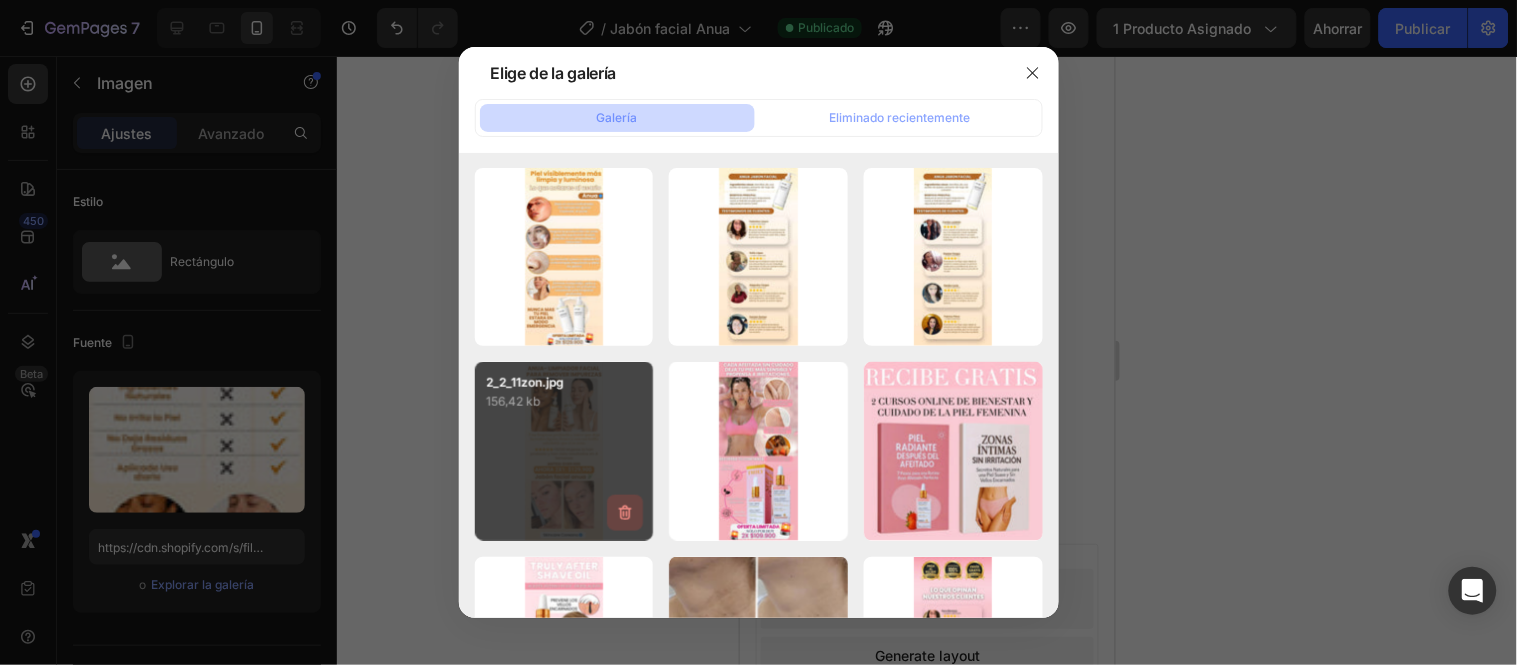 click 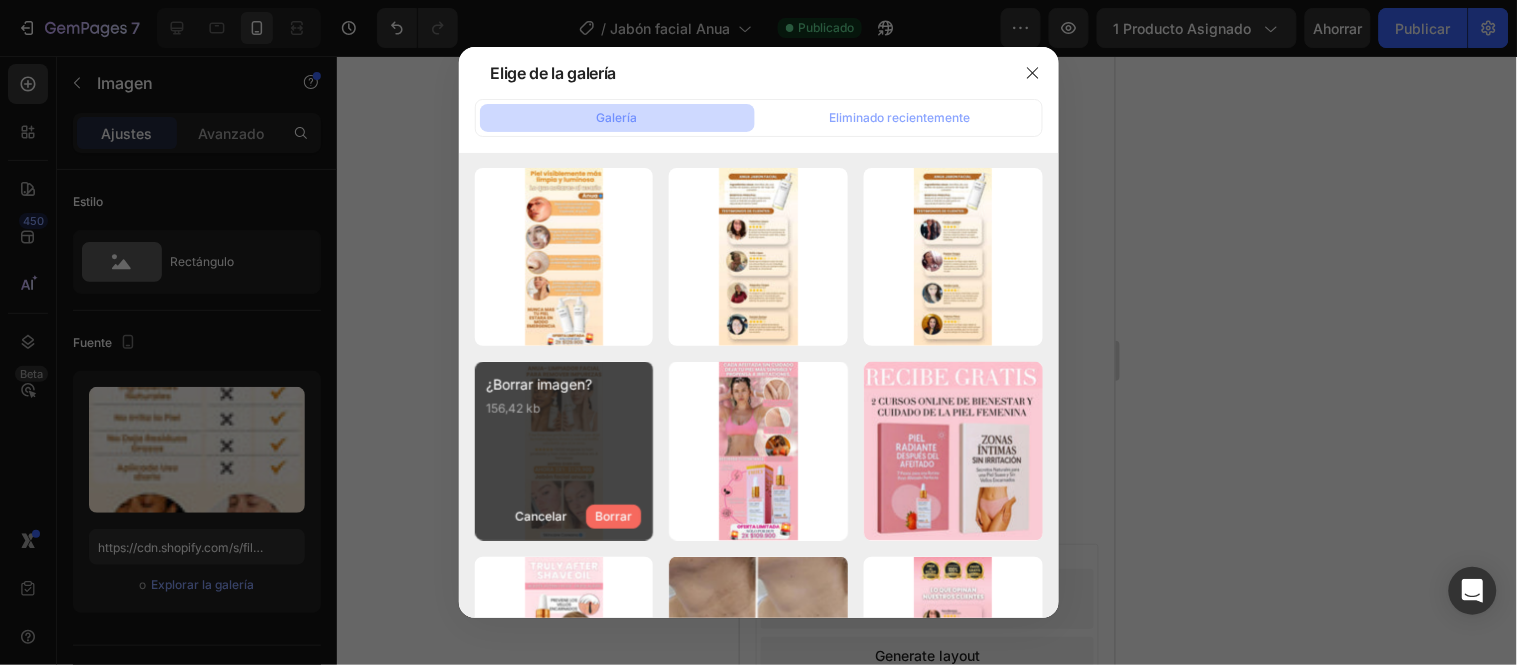 click on "Borrar" at bounding box center (613, 516) 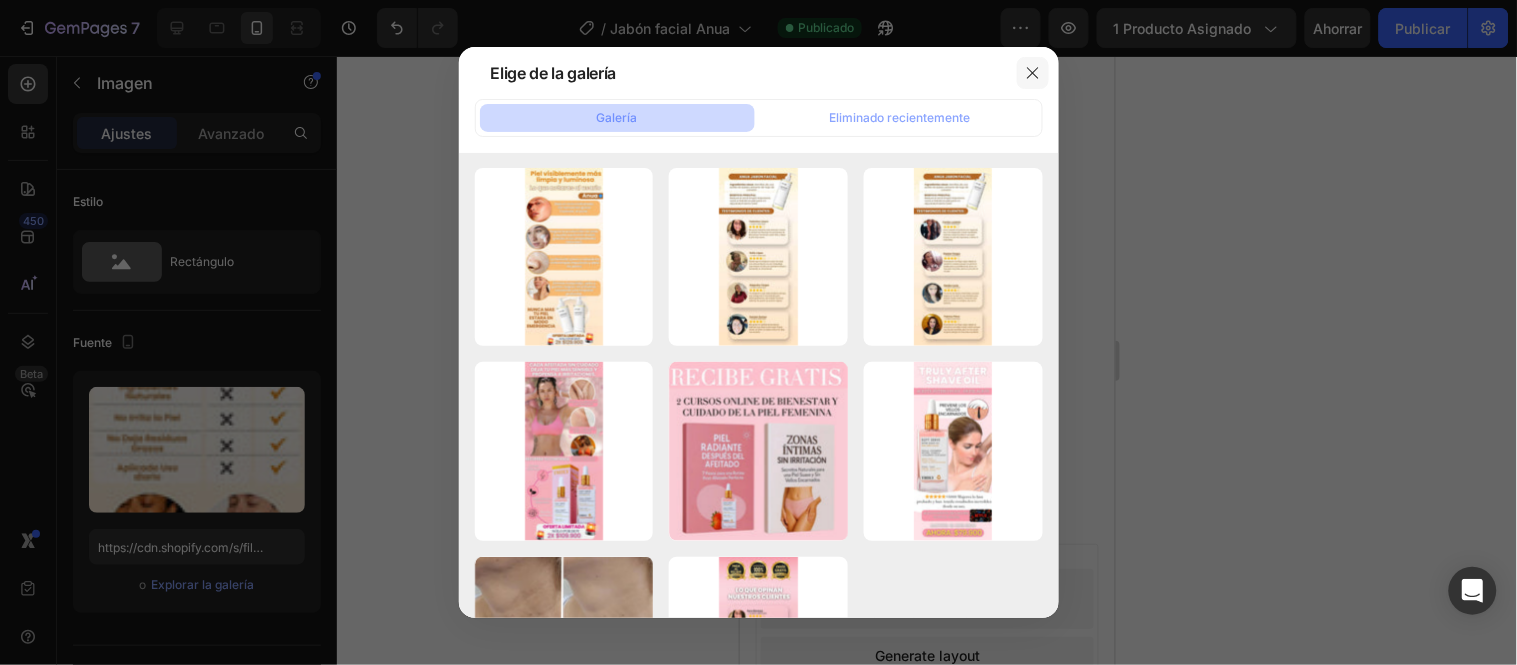 click 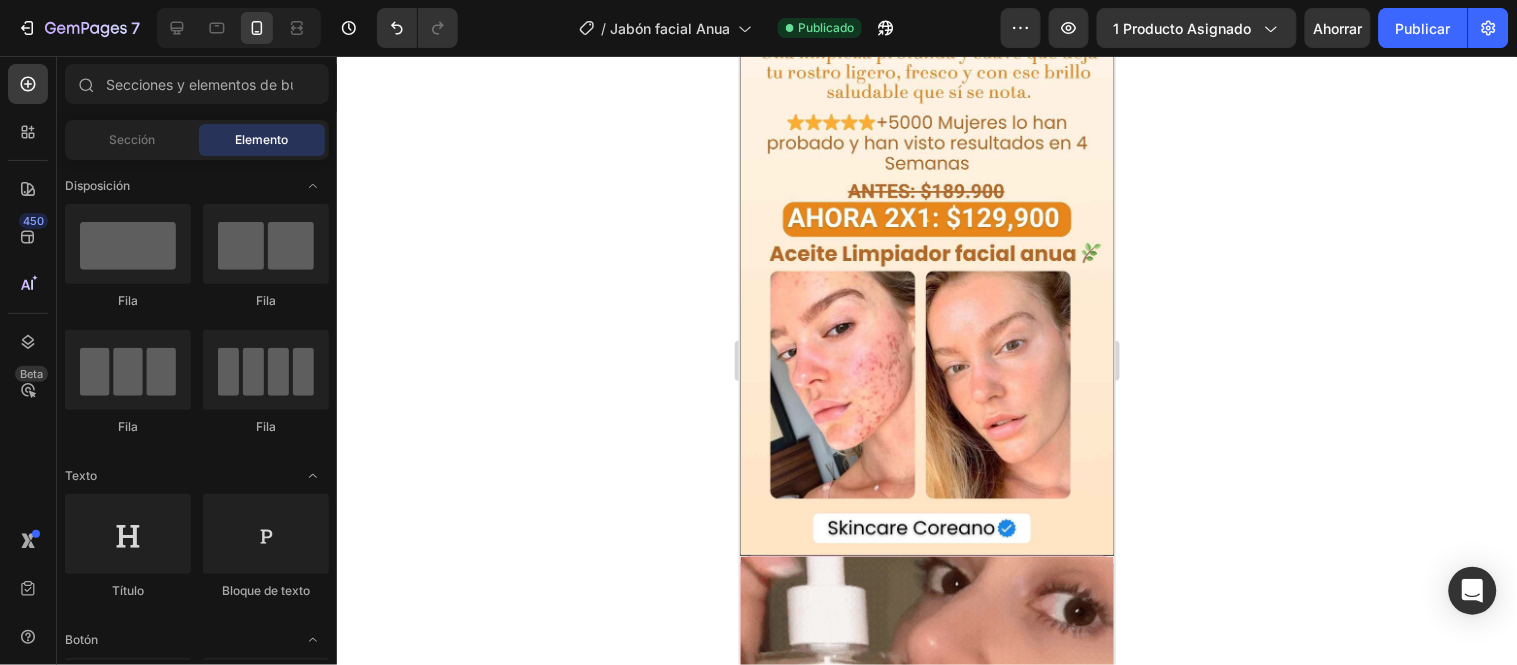 scroll, scrollTop: 0, scrollLeft: 0, axis: both 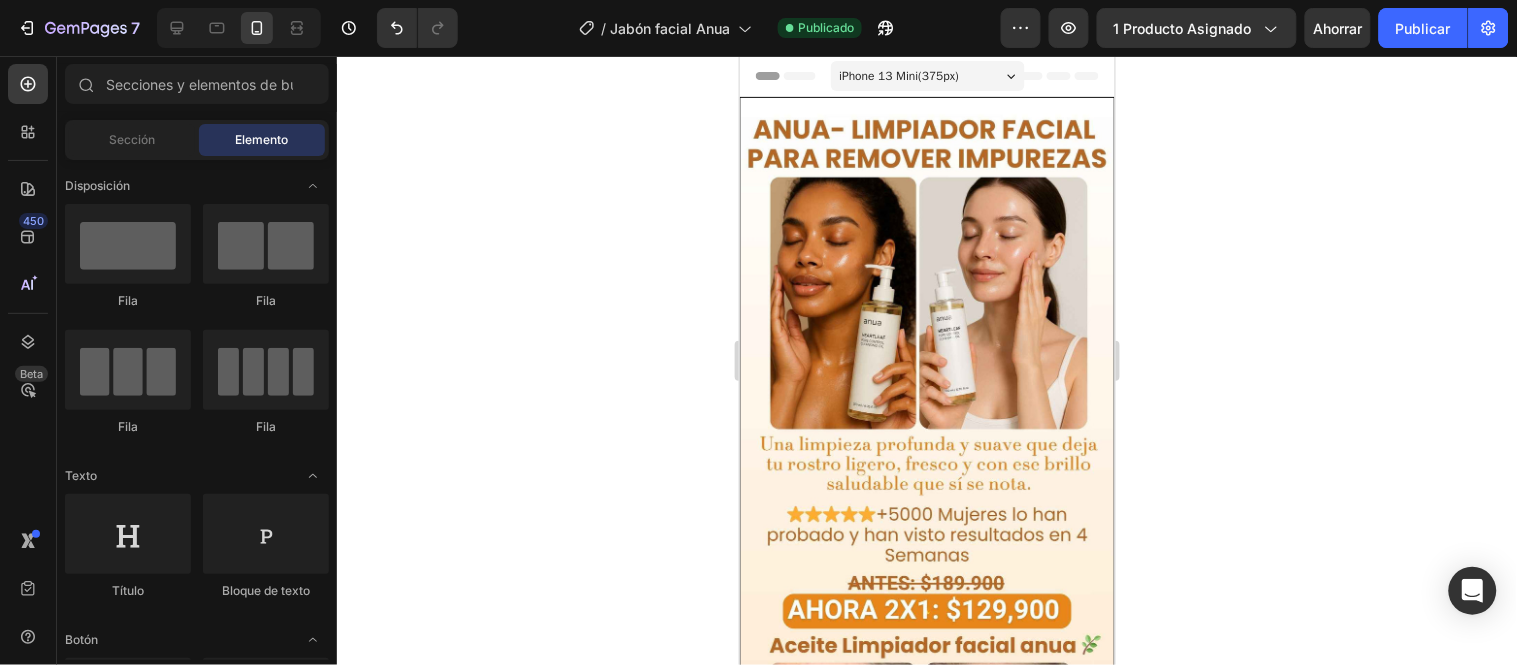 drag, startPoint x: 1108, startPoint y: 473, endPoint x: 1861, endPoint y: 100, distance: 840.3202 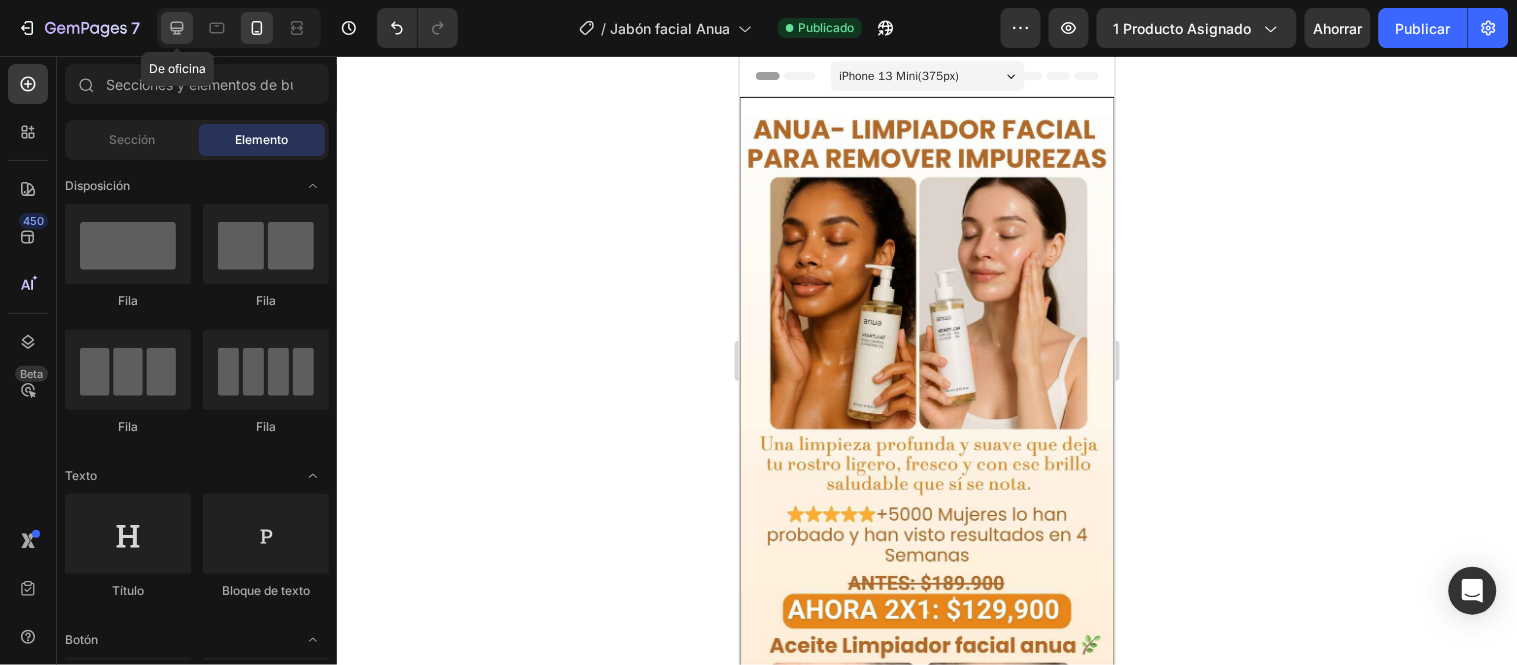 click 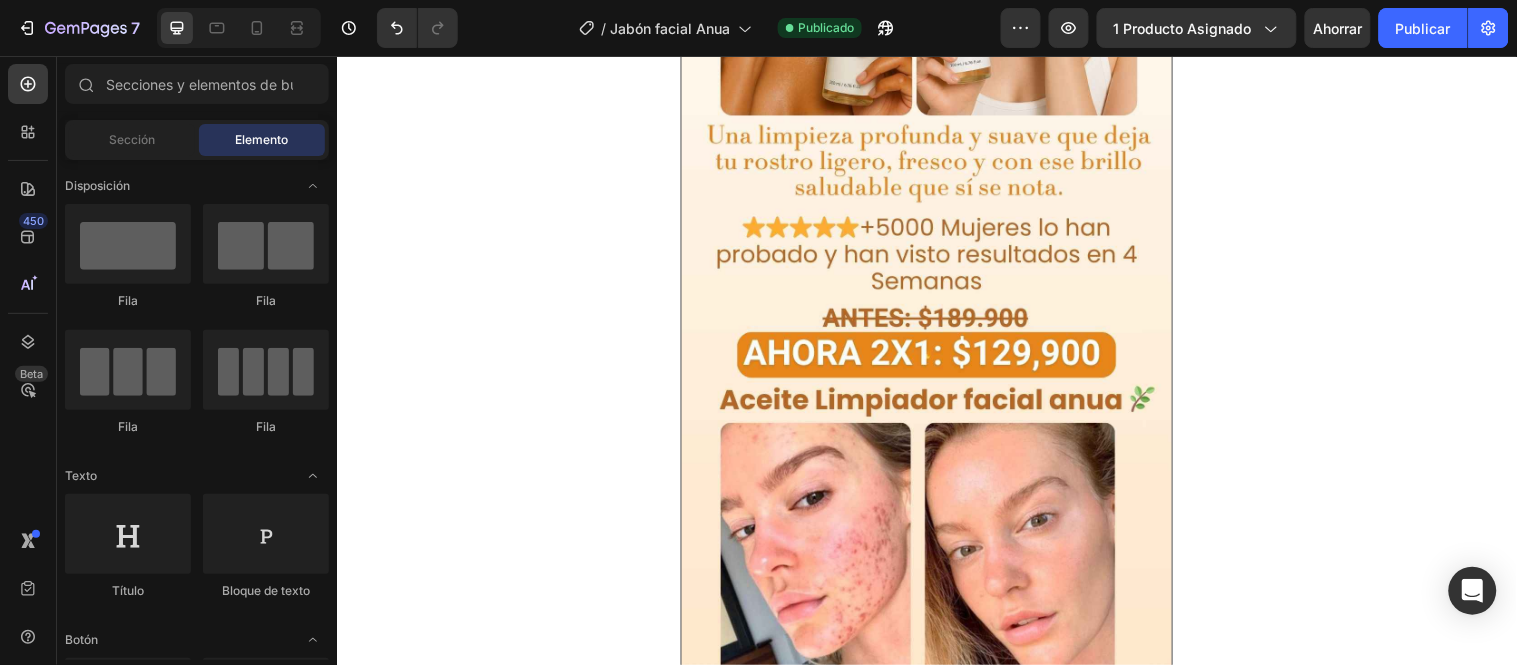 scroll, scrollTop: 0, scrollLeft: 0, axis: both 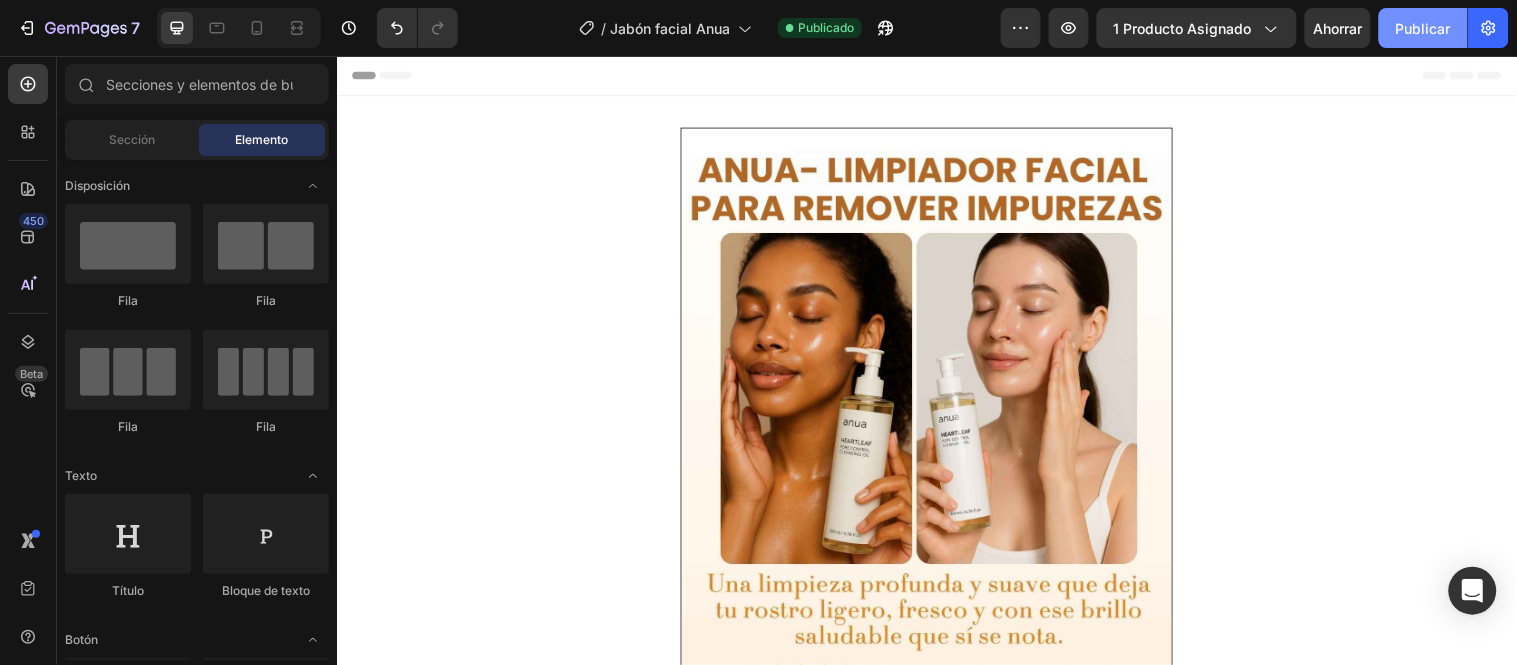 click on "Publicar" at bounding box center (1423, 28) 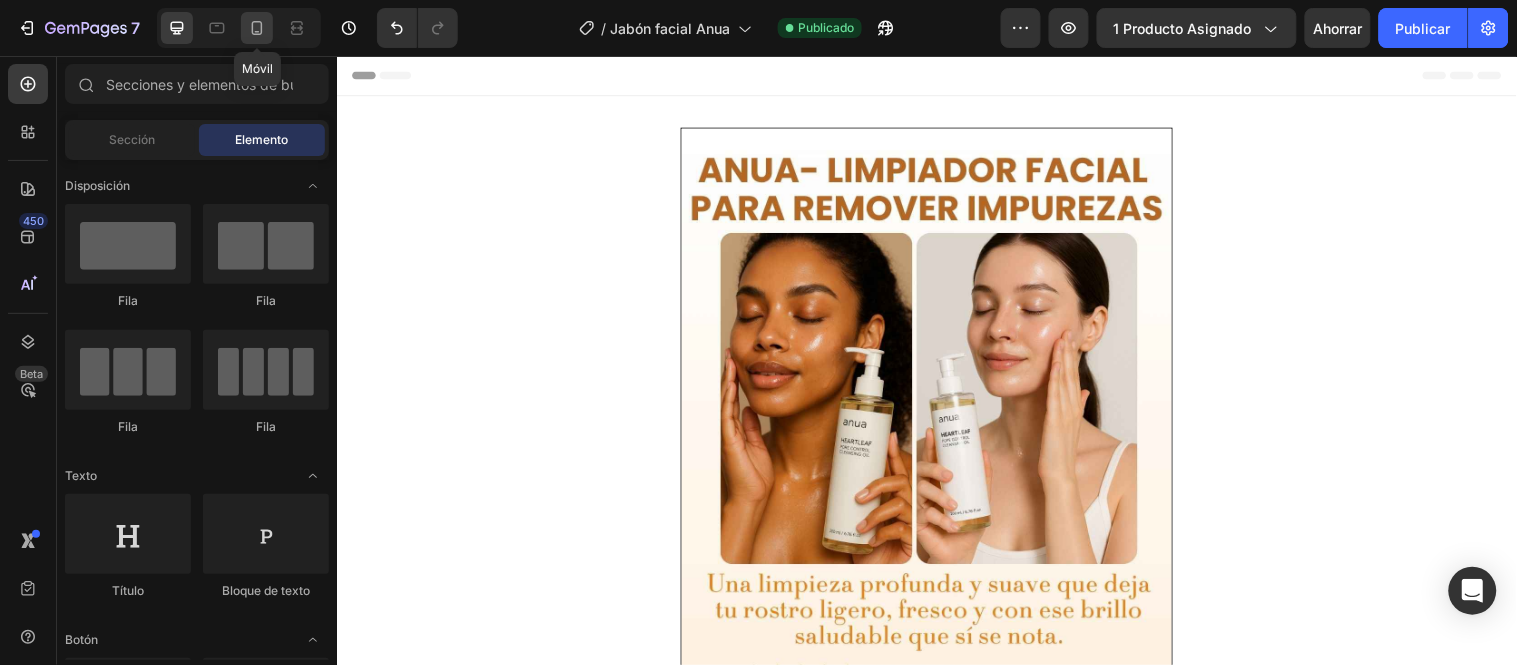 click 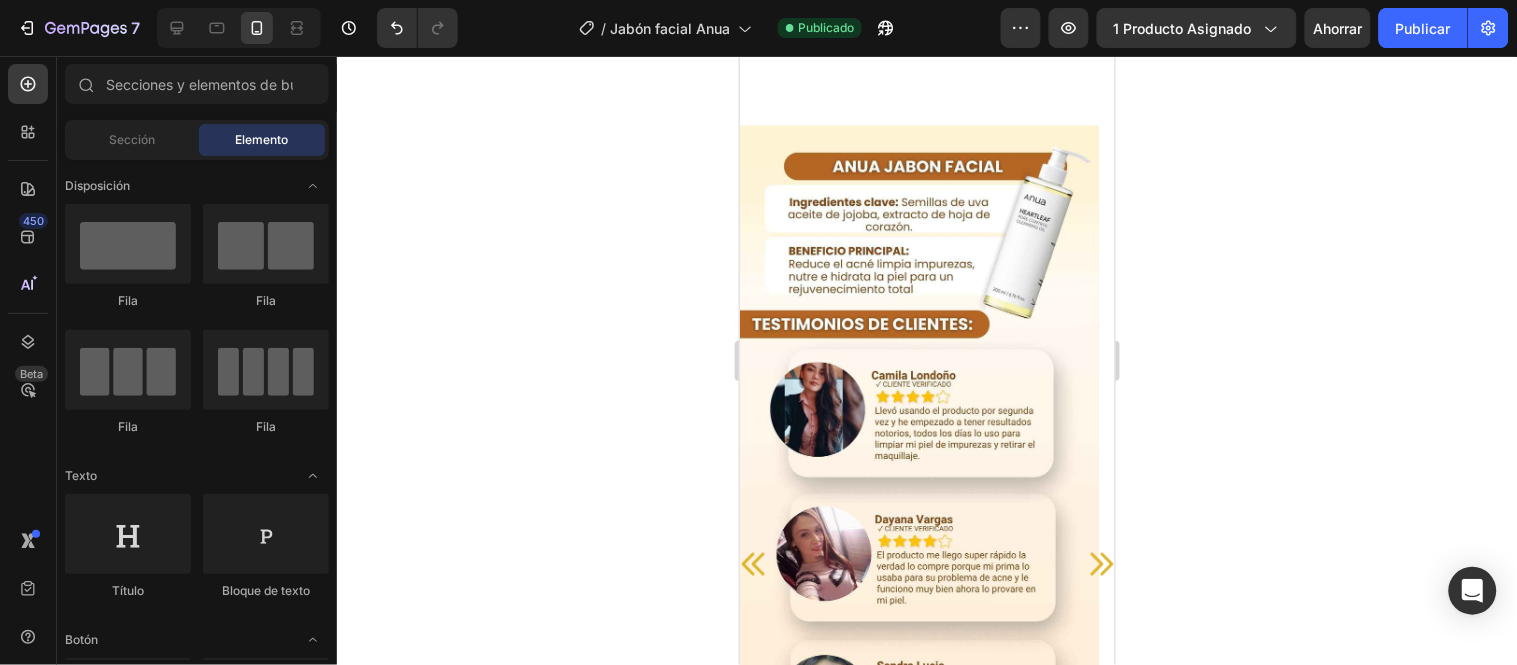 scroll, scrollTop: 6344, scrollLeft: 0, axis: vertical 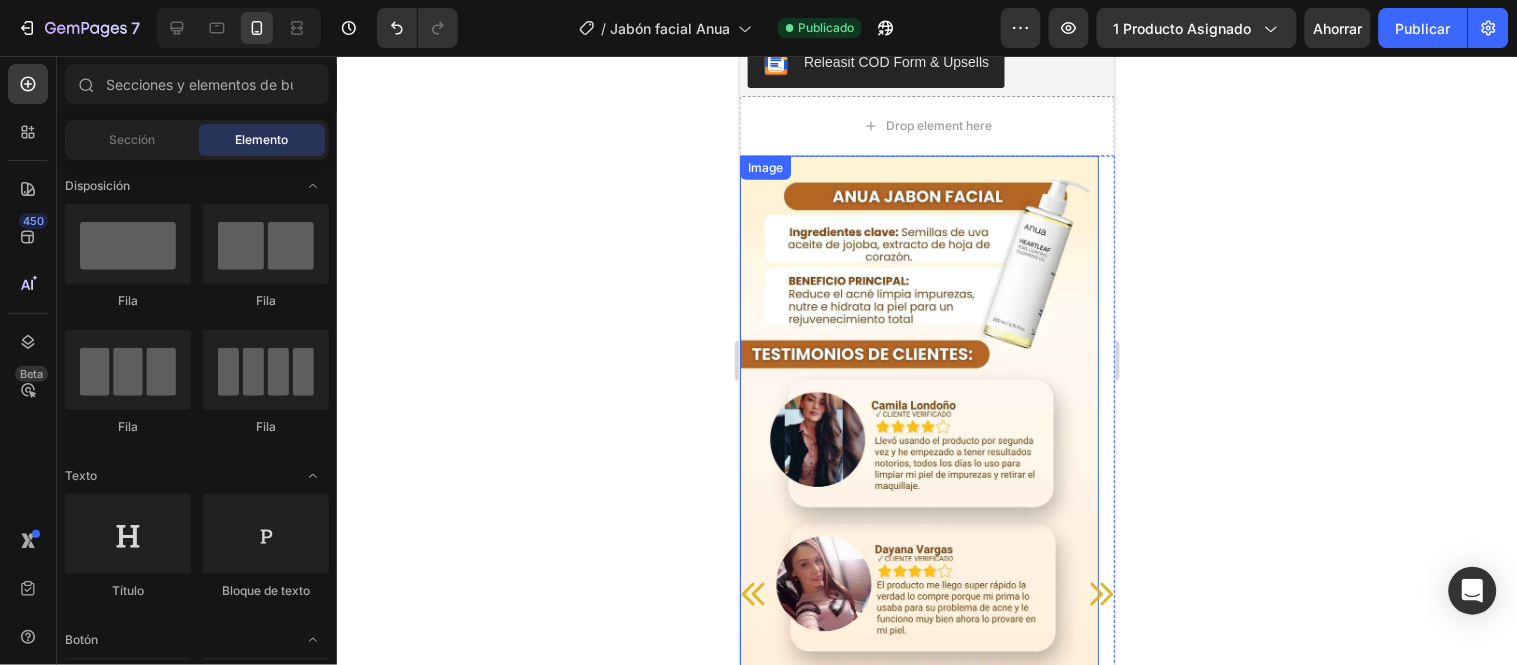click at bounding box center [918, 563] 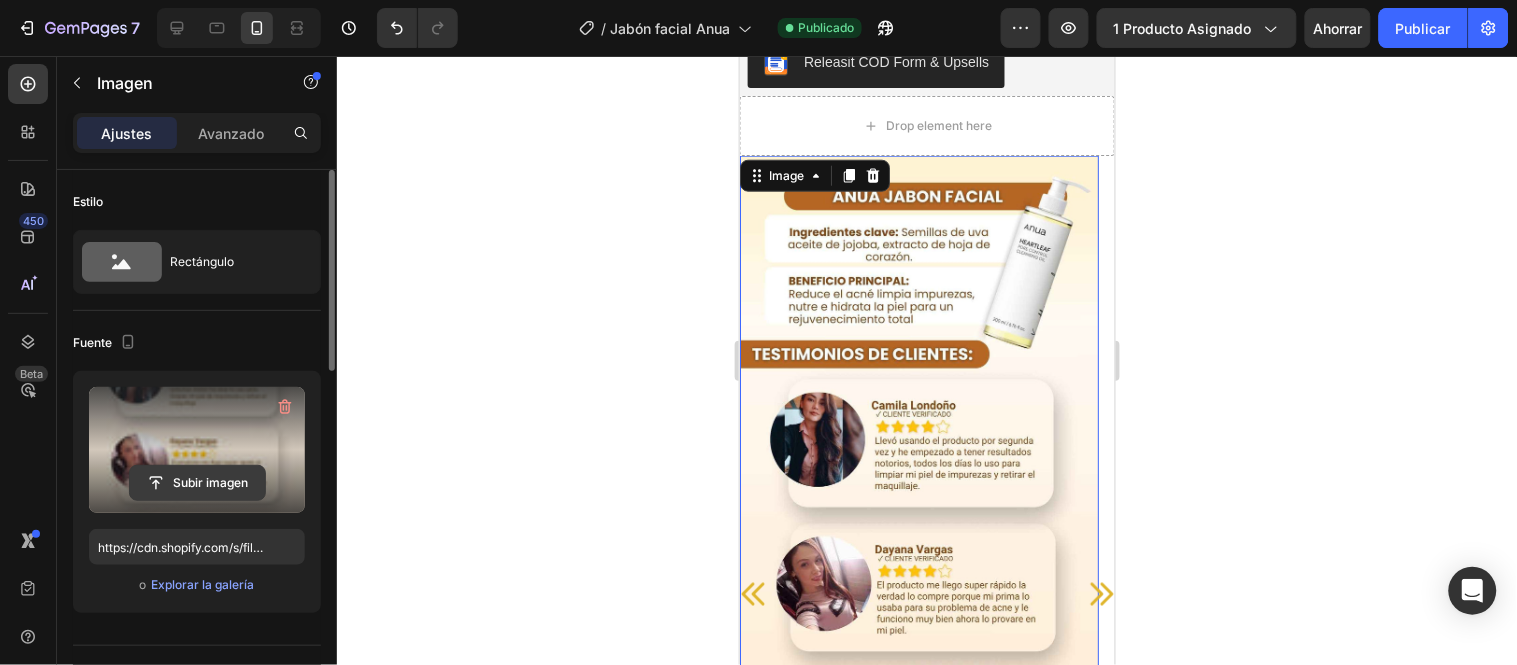 click 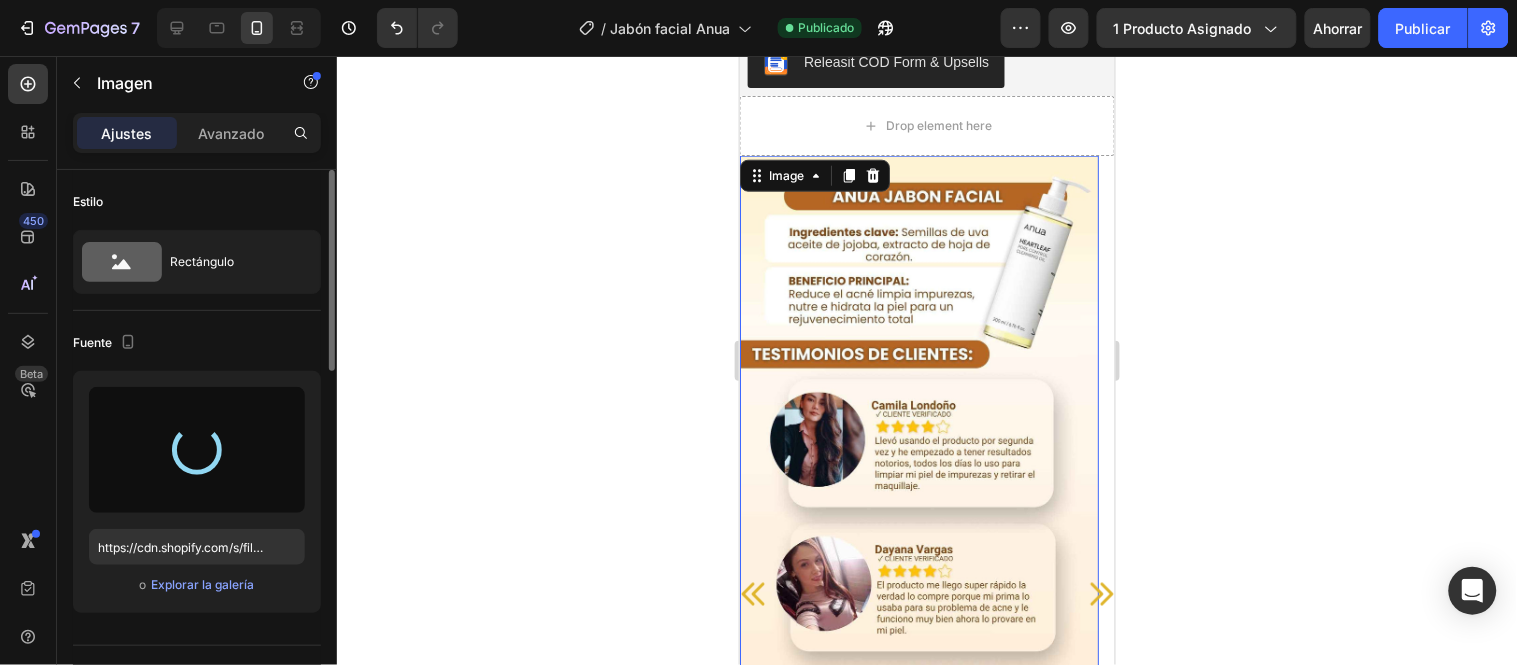 type on "https://cdn.shopify.com/s/files/1/0657/2779/1155/files/gempages_575997339626373663-d4d11e1f-a3d6-455e-9d83-07d039434a08.jpg" 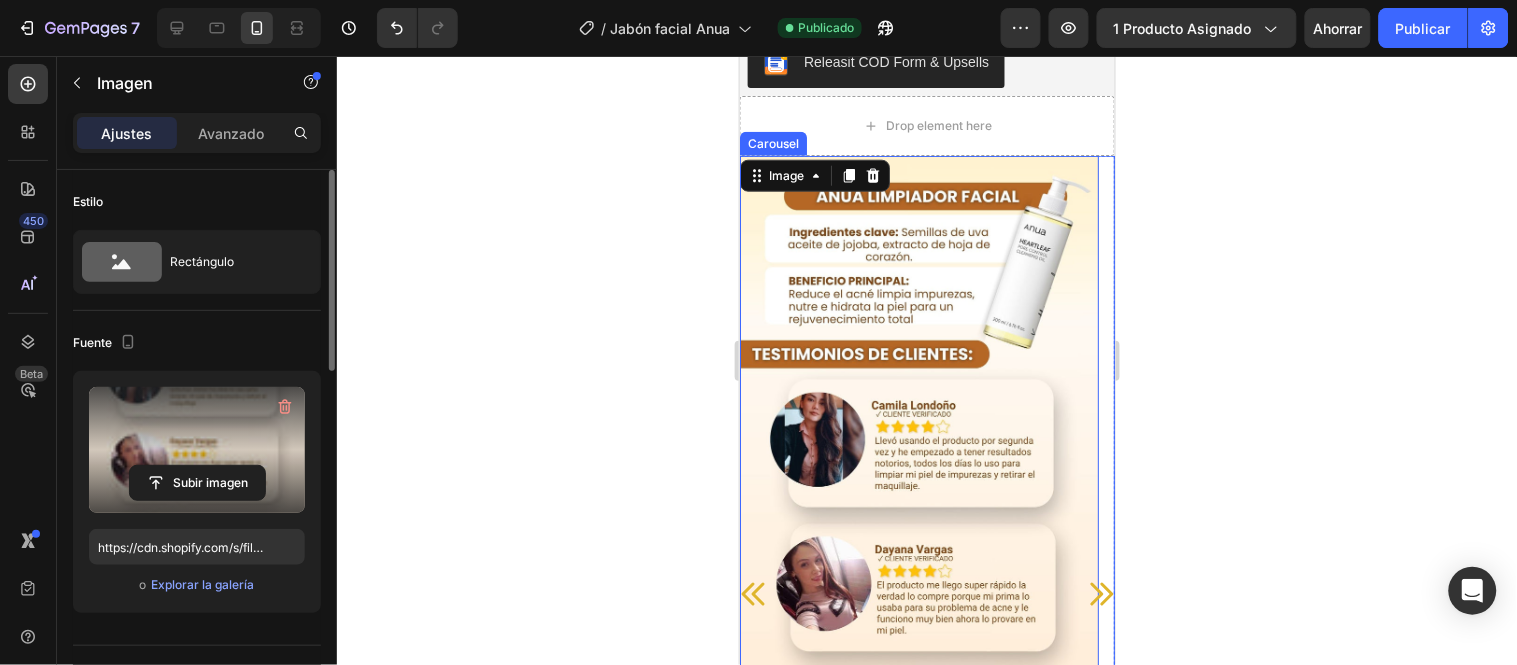click 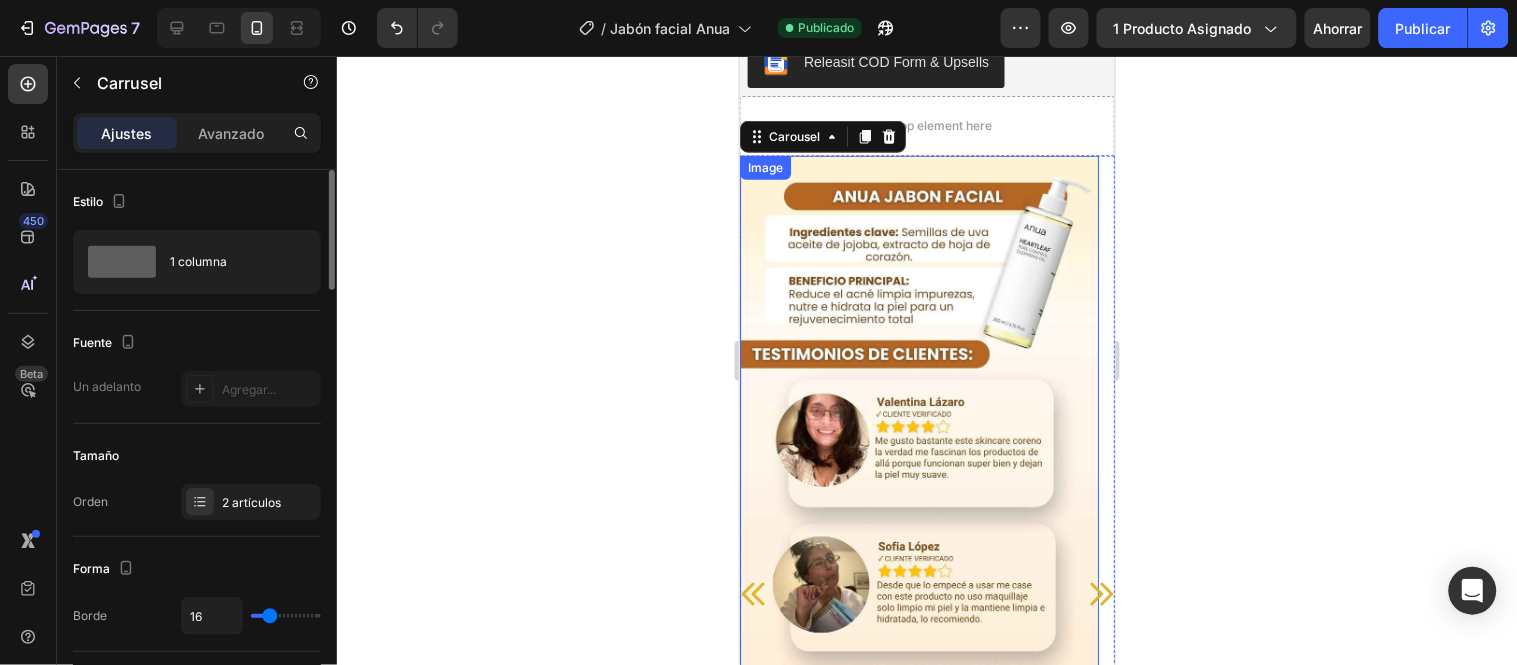 click at bounding box center (918, 563) 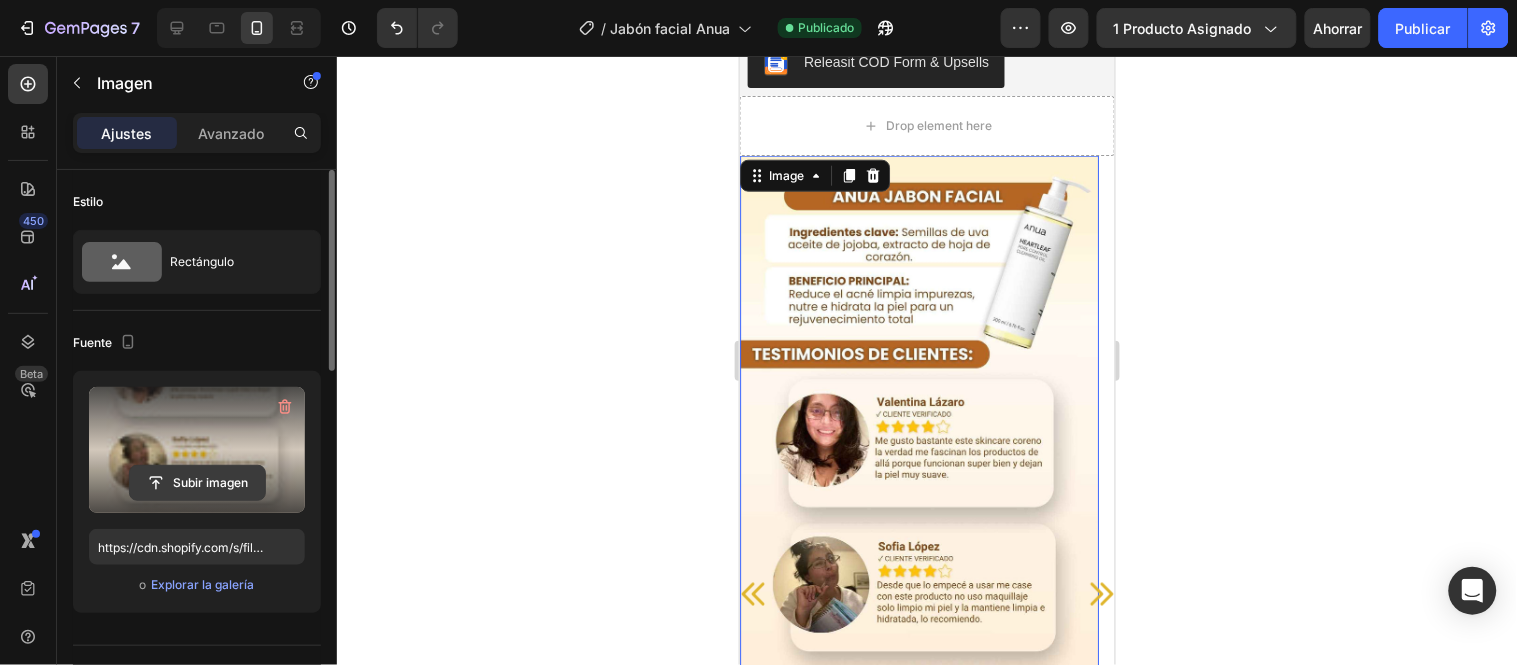 click 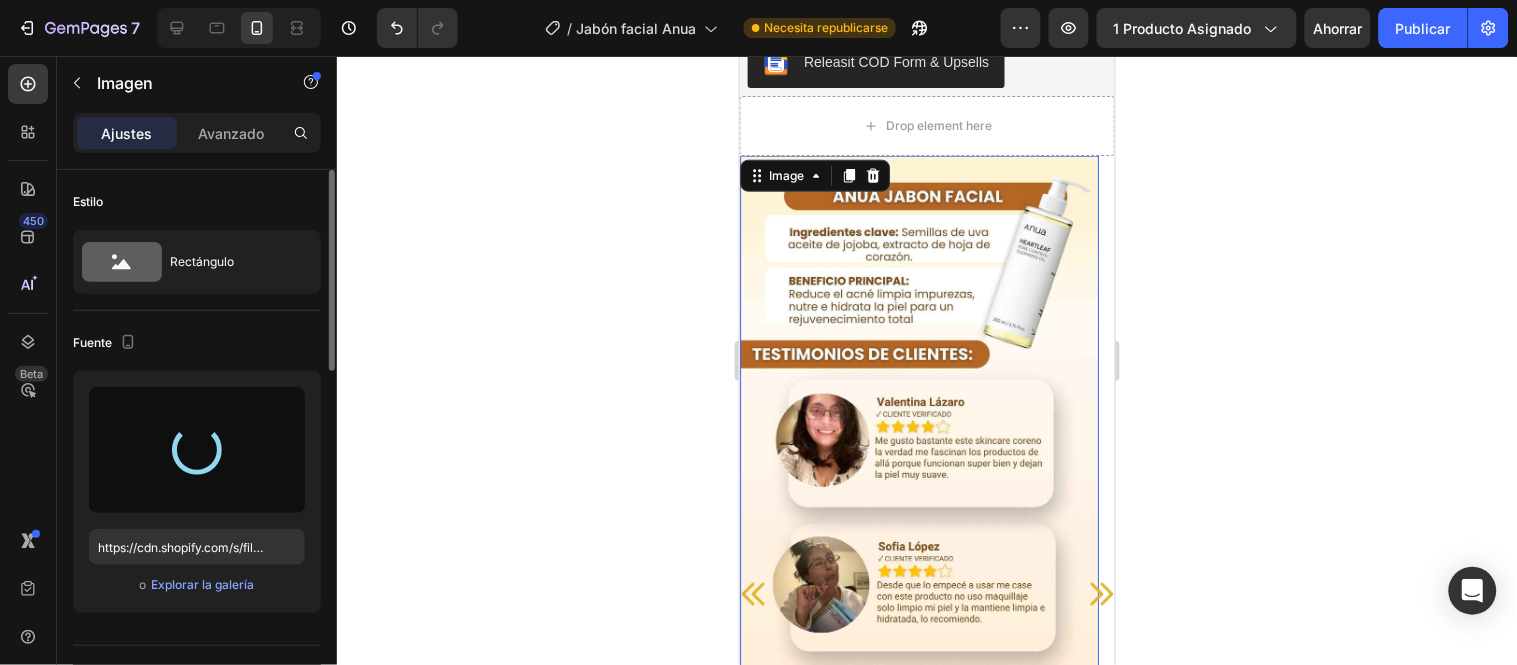 type on "https://cdn.shopify.com/s/files/1/0657/2779/1155/files/gempages_575997339626373663-0dc900aa-b849-4acf-babd-0d275c42d7bc.jpg" 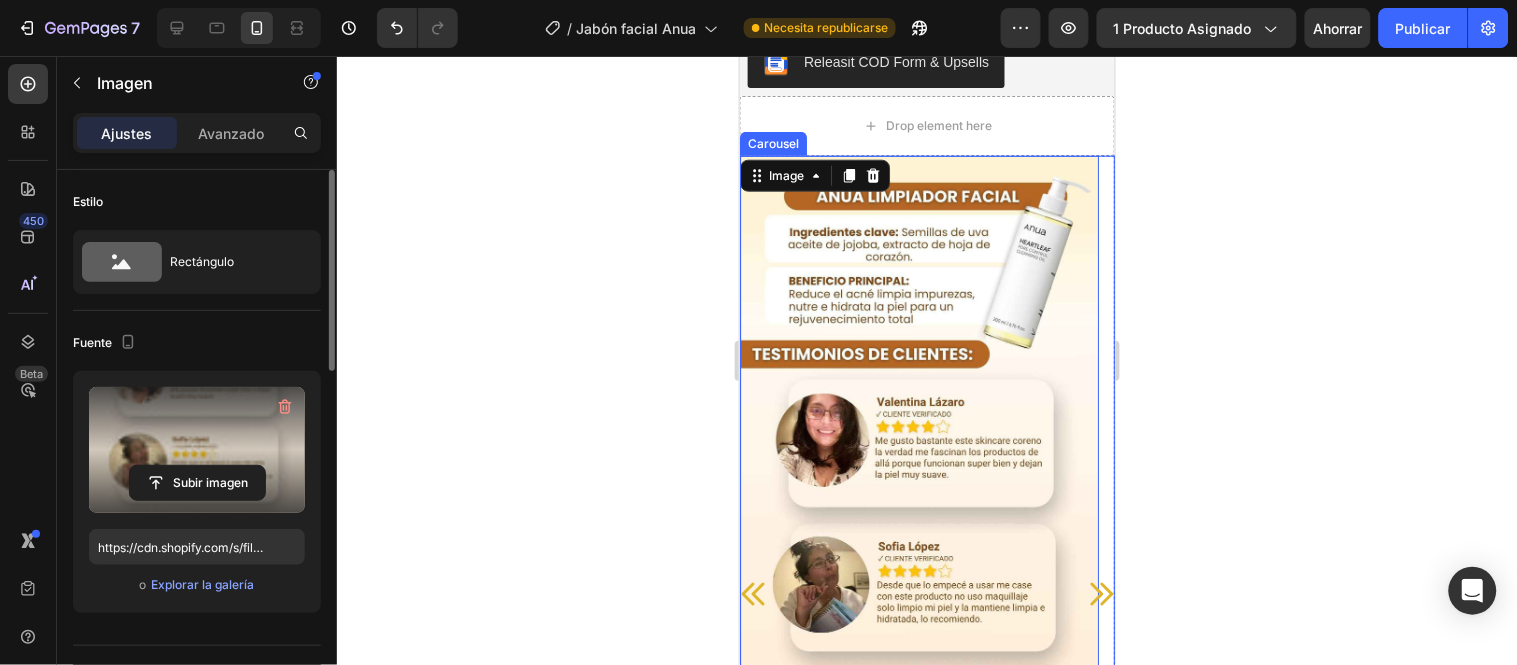 click 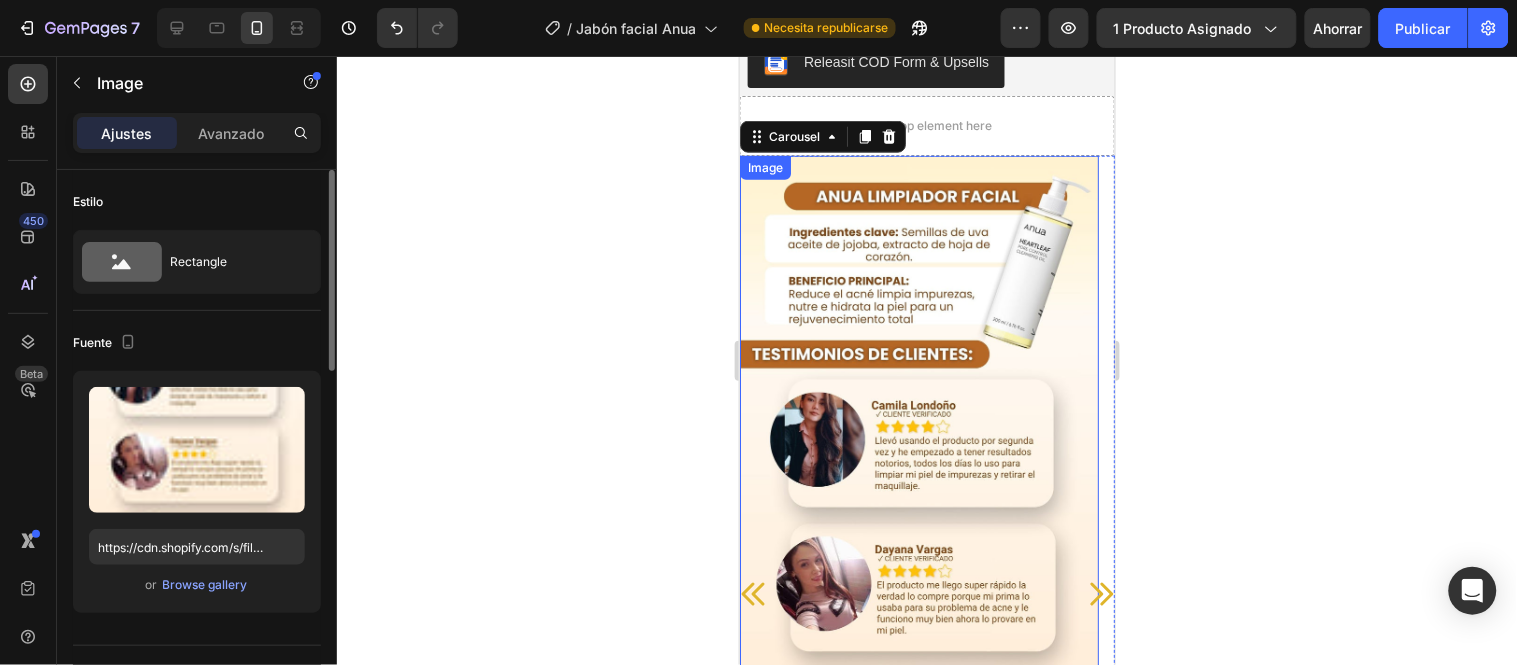 click at bounding box center (918, 563) 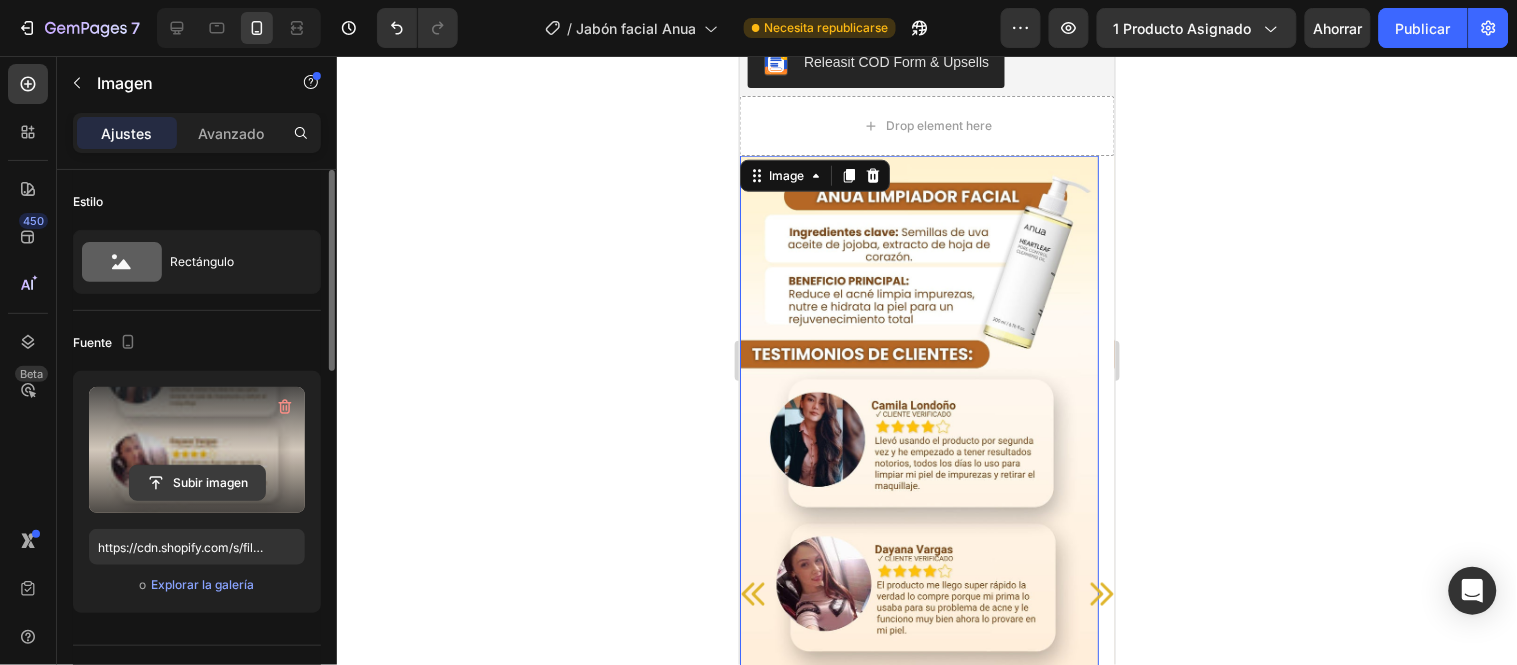 click 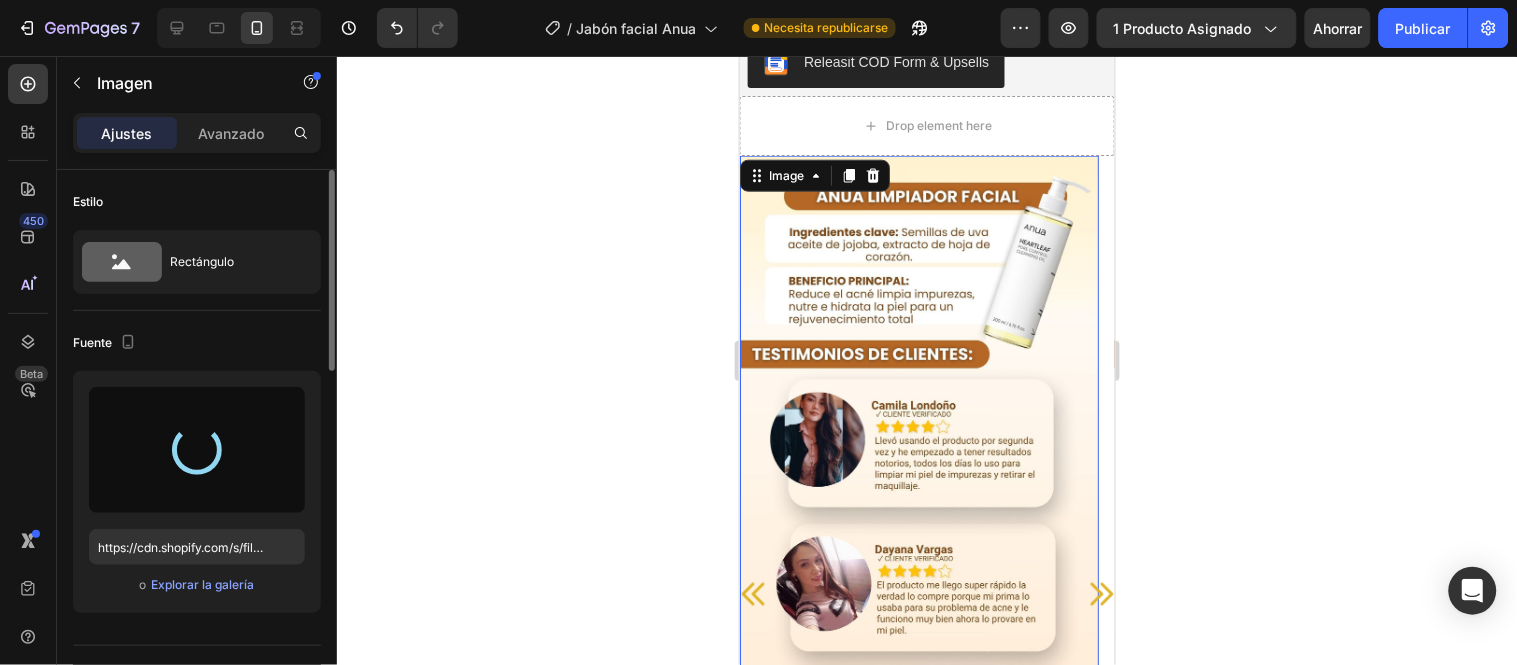 type on "https://cdn.shopify.com/s/files/1/0657/2779/1155/files/gempages_575997339626373663-516d0f02-1bf3-4900-bb81-3d83a7652fad.jpg" 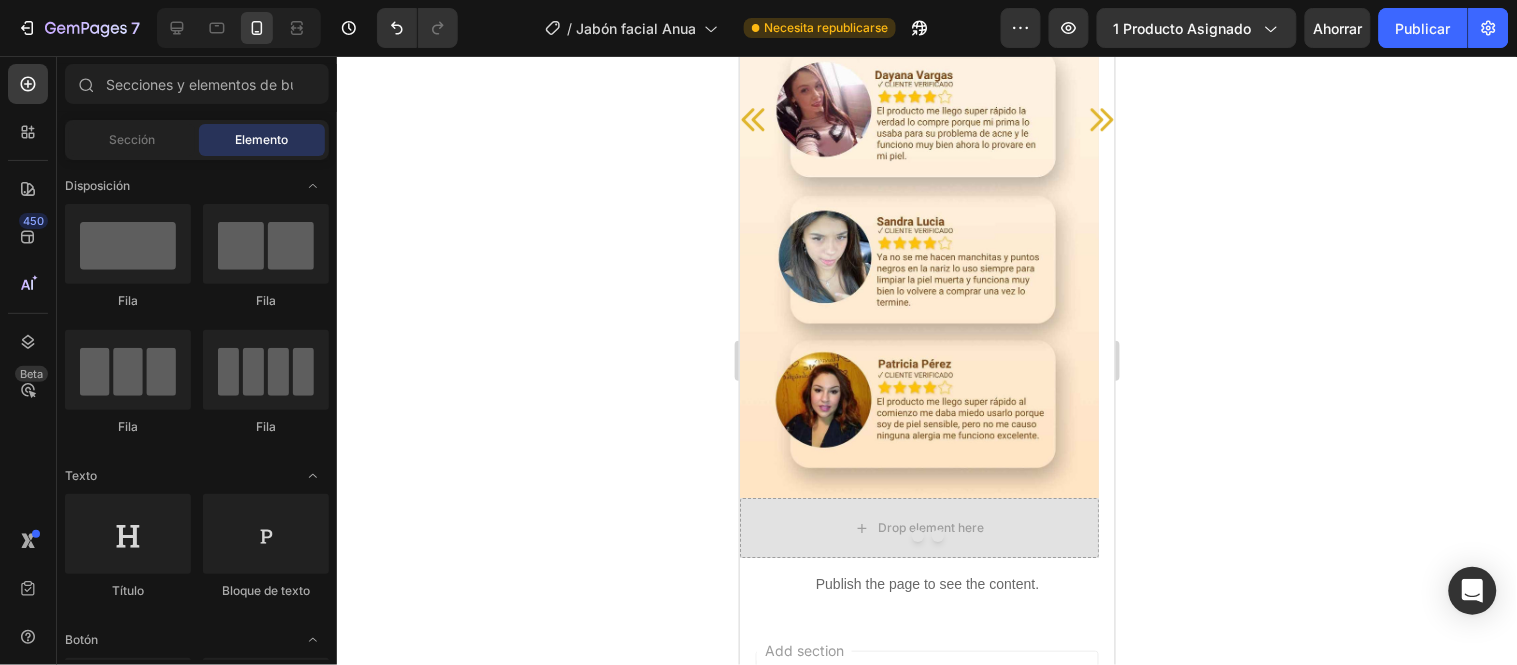 scroll, scrollTop: 1438, scrollLeft: 0, axis: vertical 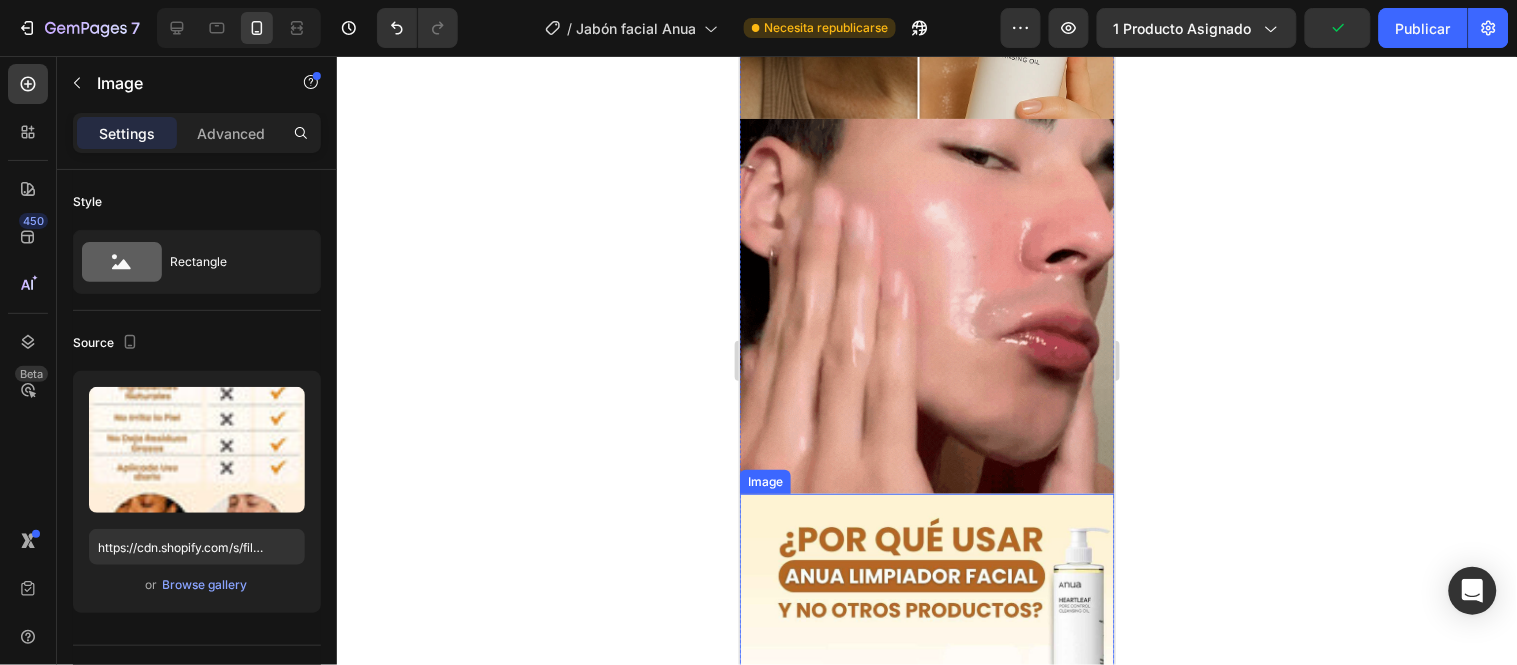 click at bounding box center [926, 920] 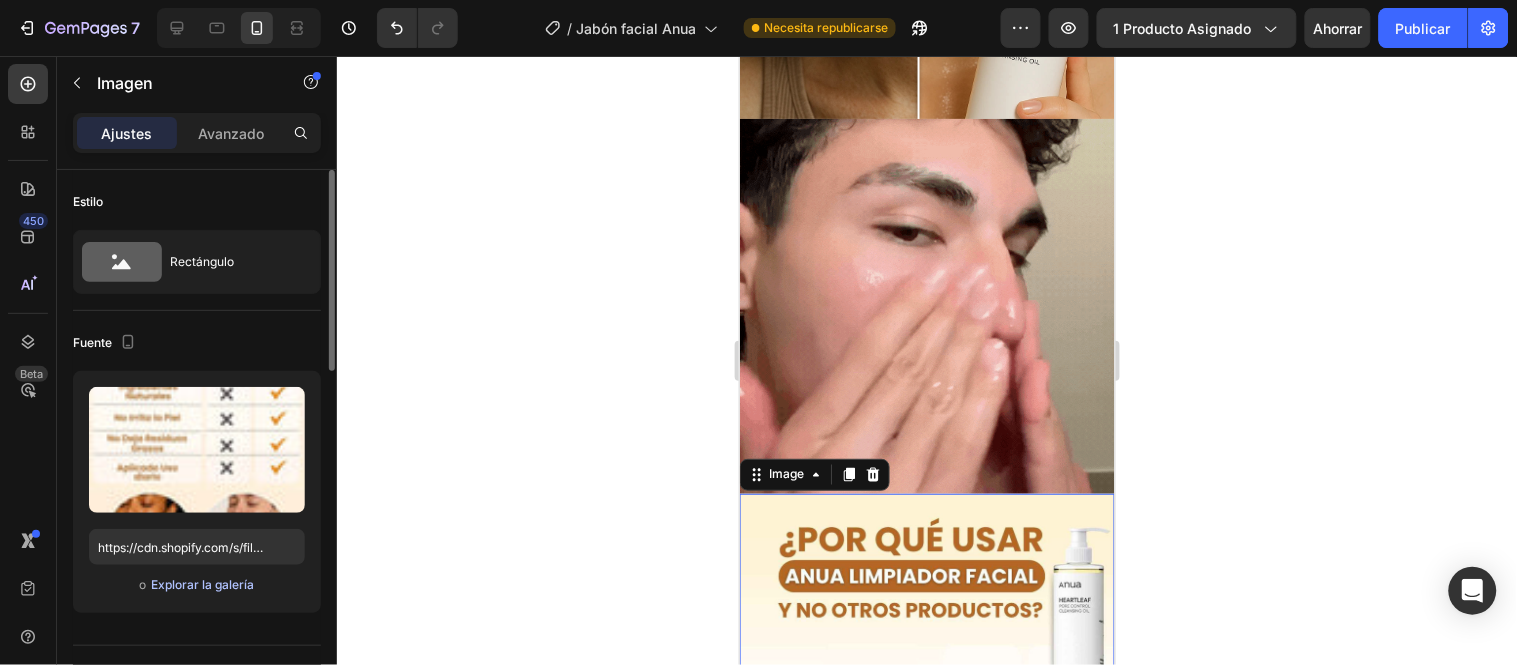 click on "Explorar la galería" at bounding box center [202, 584] 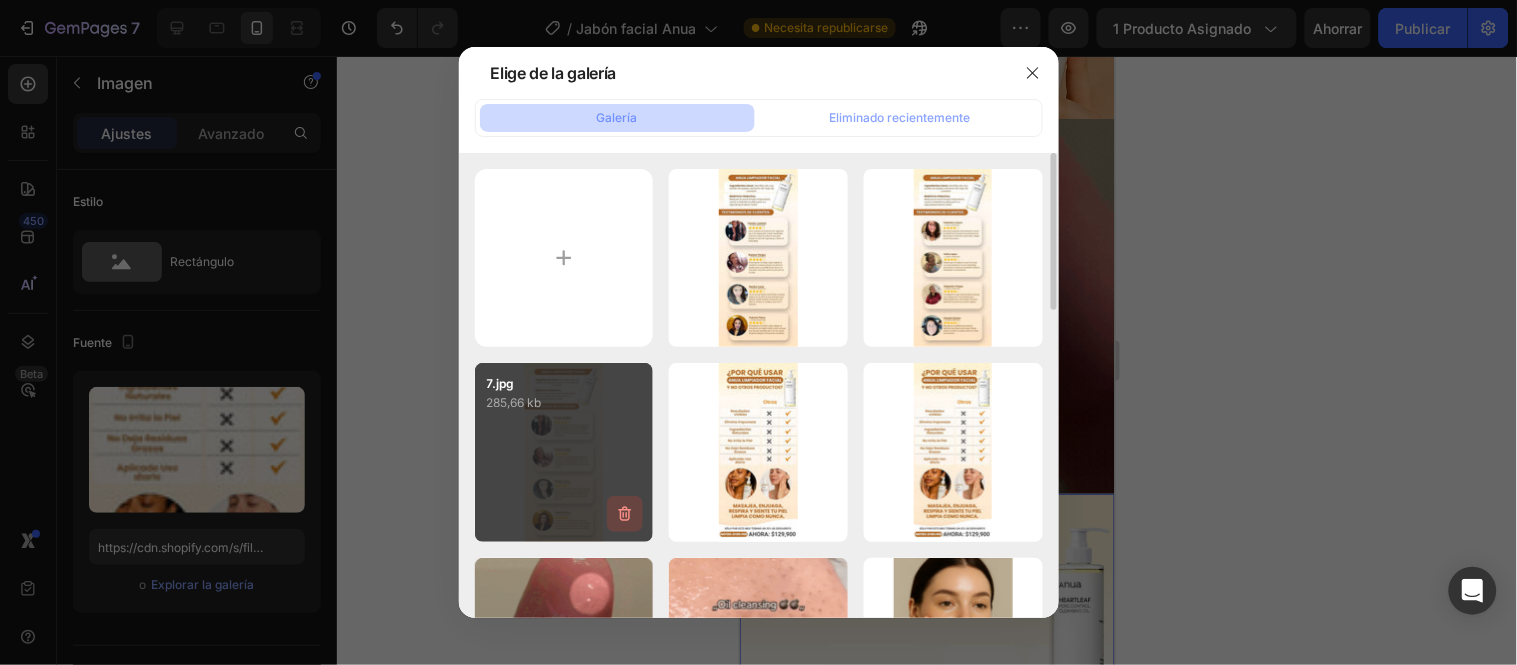 click 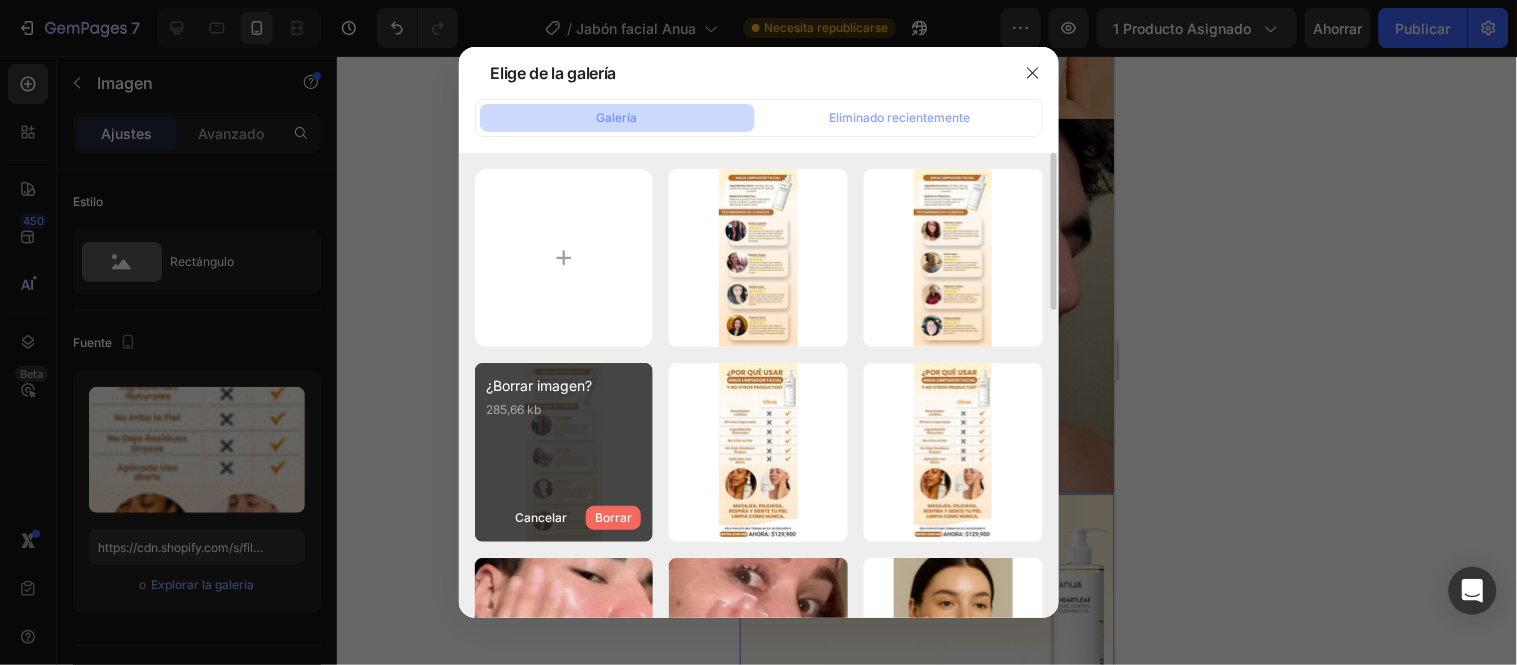 click on "Borrar" at bounding box center (613, 518) 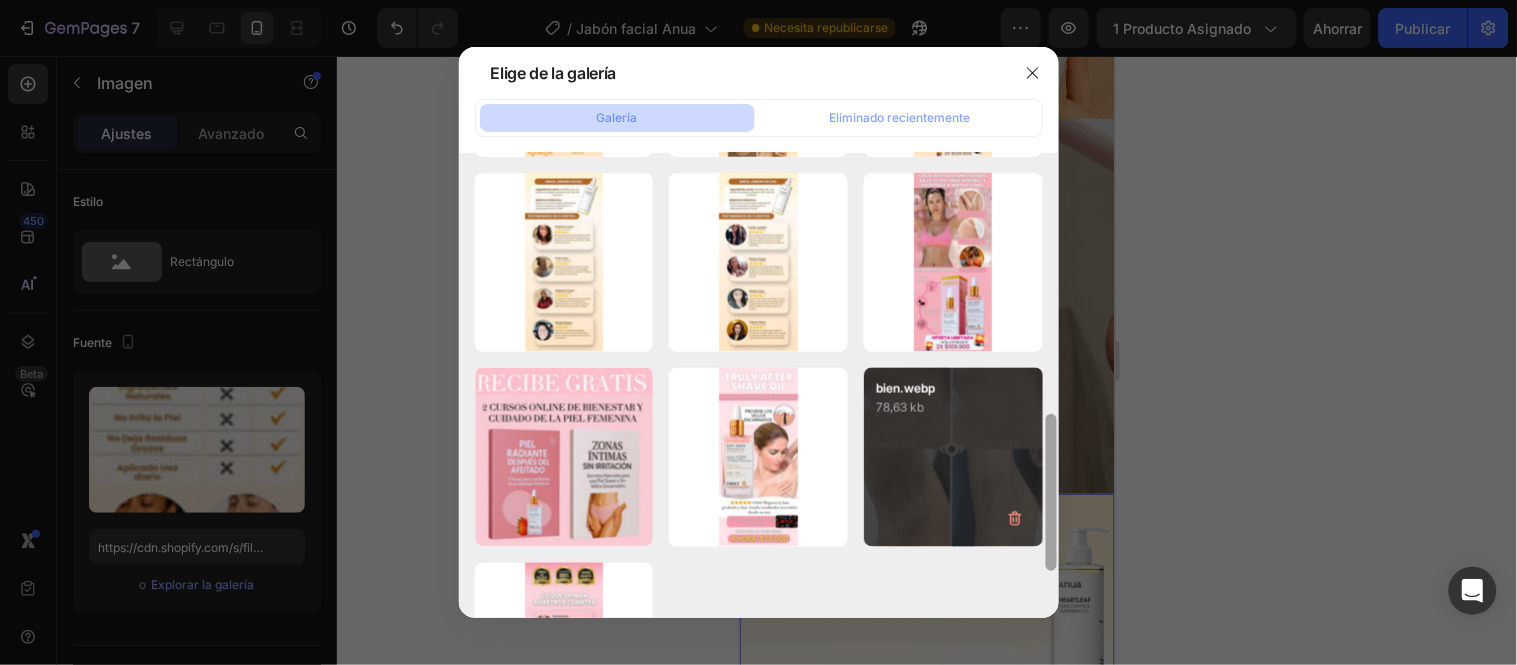 scroll, scrollTop: 788, scrollLeft: 0, axis: vertical 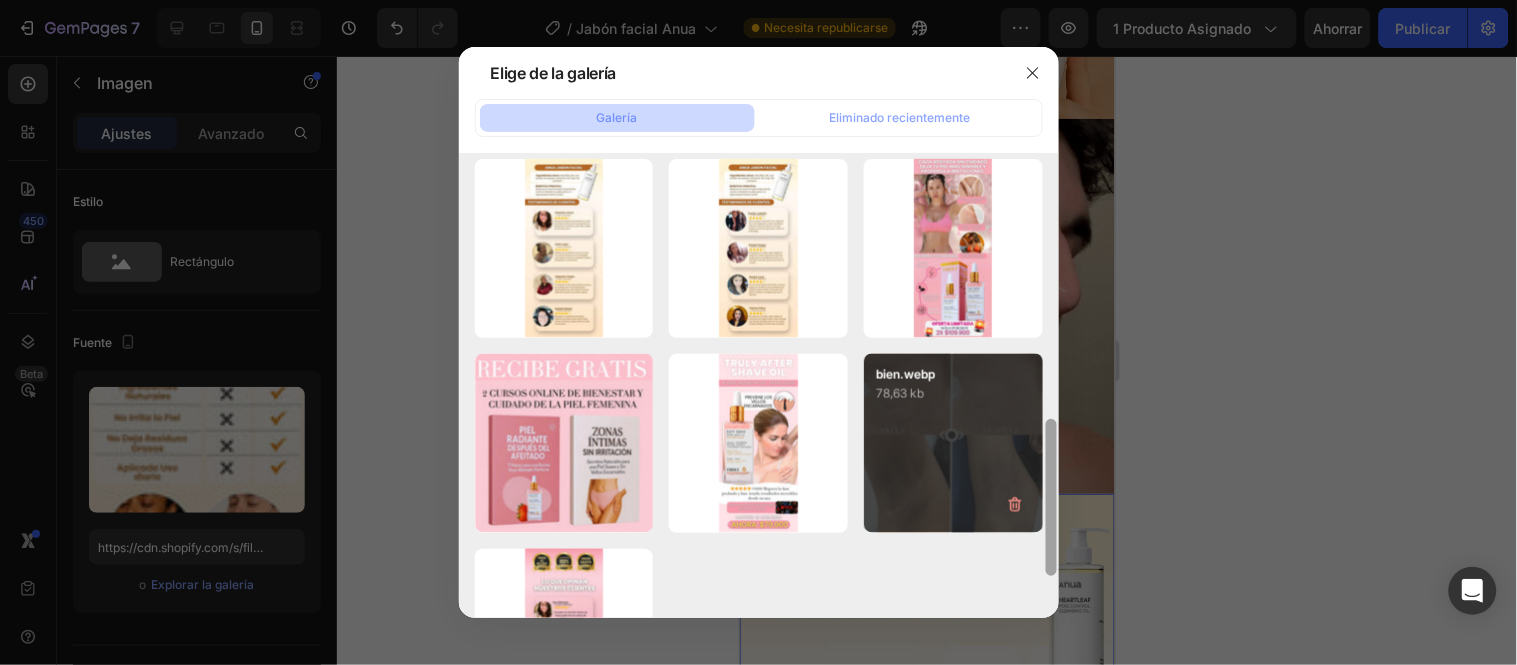 drag, startPoint x: 1053, startPoint y: 181, endPoint x: 1041, endPoint y: 448, distance: 267.26953 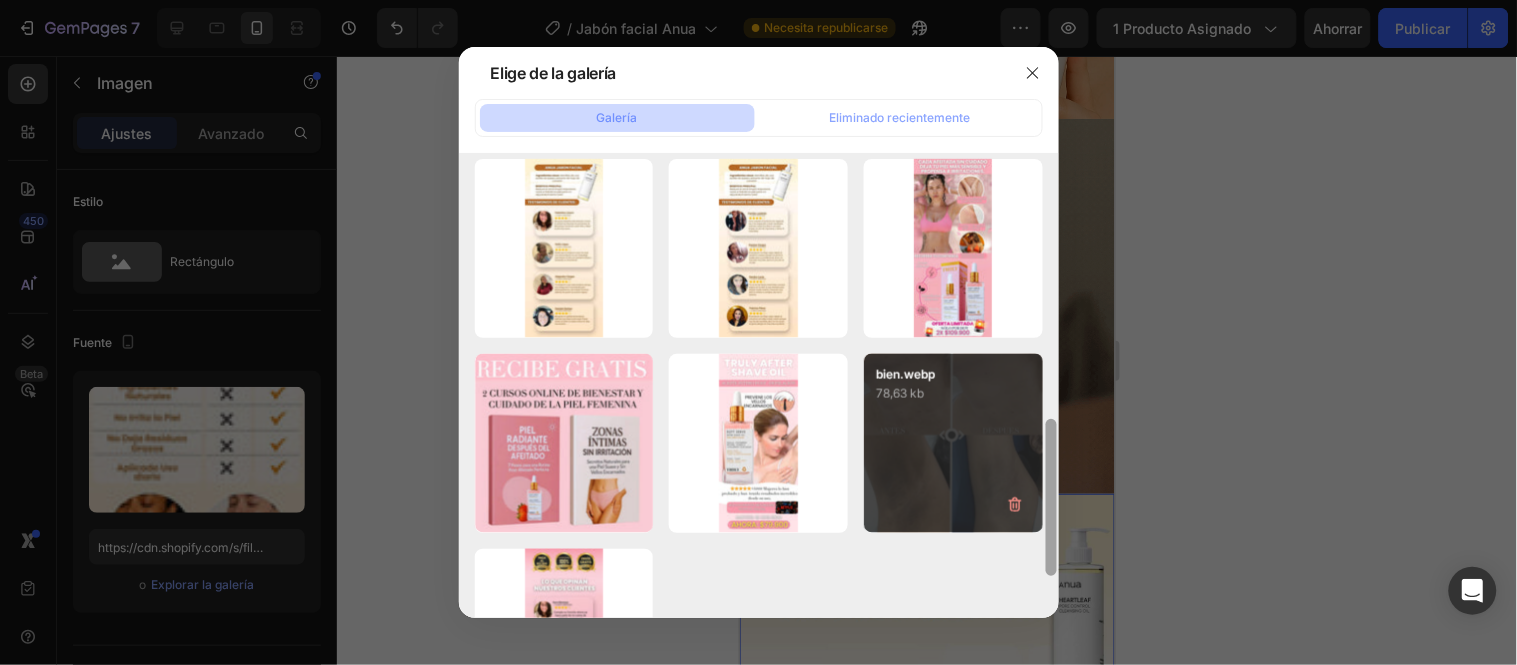 click on "7_11zon.jpg 153,61 kb 8_11zon.jpg 147,08 kb año 1080x2460 (1)_11zon.jpg 138,45 kb año 1080x2460 (1)_11zon.jpg 138,45 kb REGALOS 650 X650 (1).gif 7131,28 kb REGALOS 650 X650.gif 9177,29 kb Imagen_2.webp 252,66 kb Comparativa.webp 286,38 kb 5_5_11zona.jpg 125,31 kb 4_4_11zon.jpg 158,09 kb 3_3_11zon.jpg 167,75 kb 8_8_11zon.jpg 146,21 kb 7_7_11zon.jpg 152,78 kb 3.webp 285,60 kb ANTES WEB.webp 104,82 kb WEB.webp 237,40 kb bien.webp 78,63 kb 5.webp 256,59 kb" at bounding box center [759, 386] 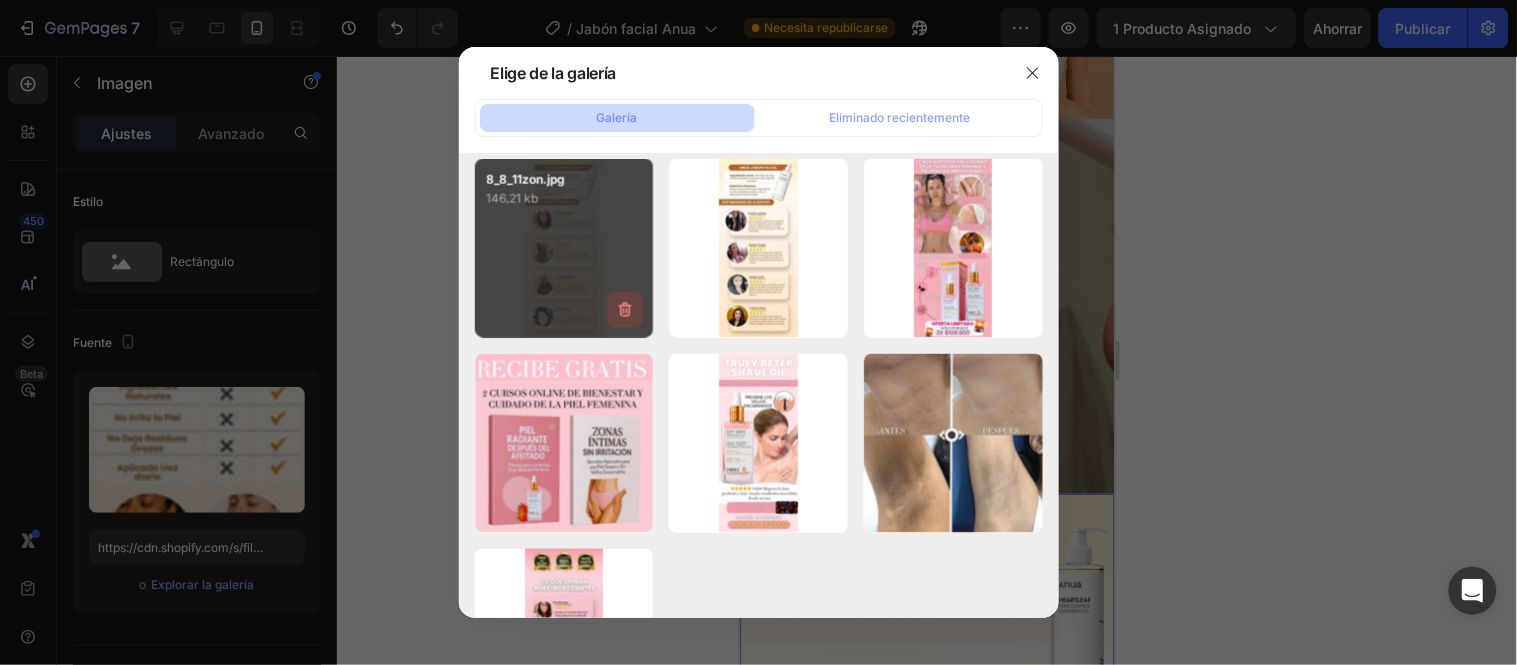 click 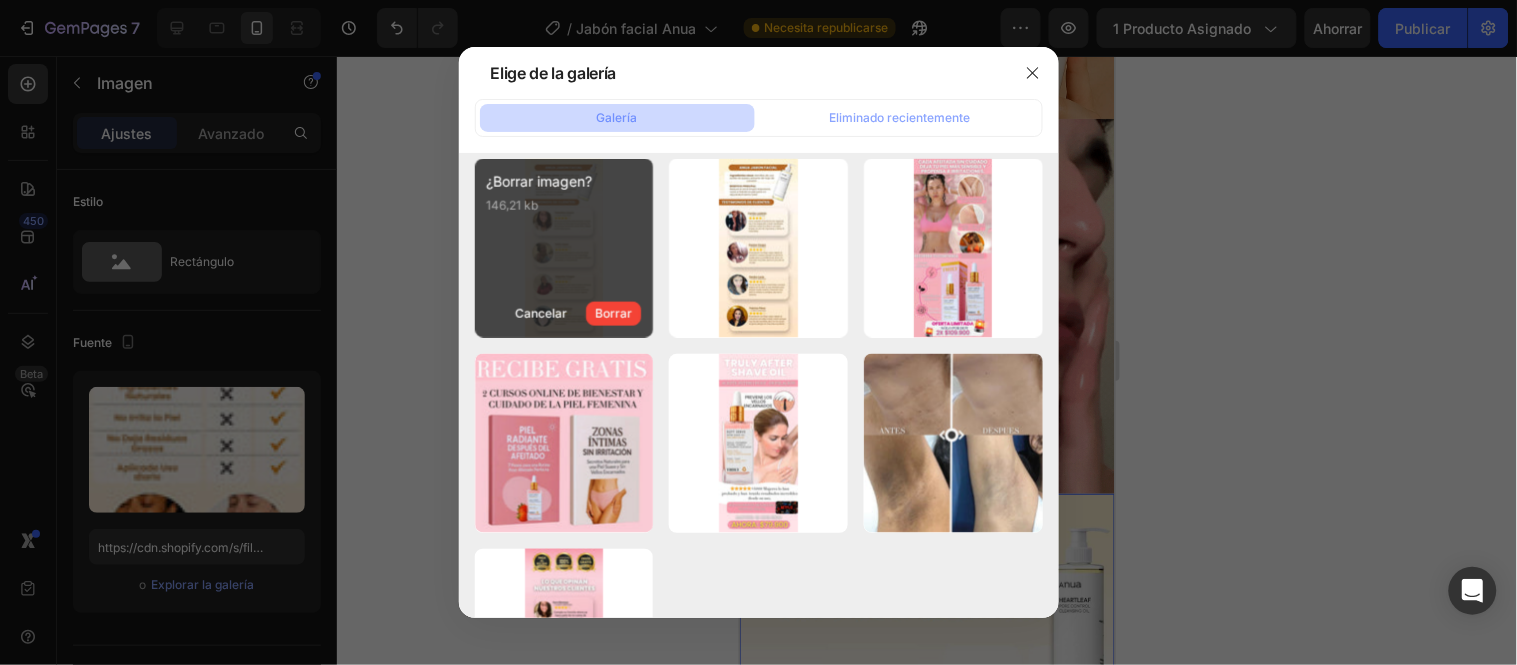 click on "Borrar" at bounding box center [613, 313] 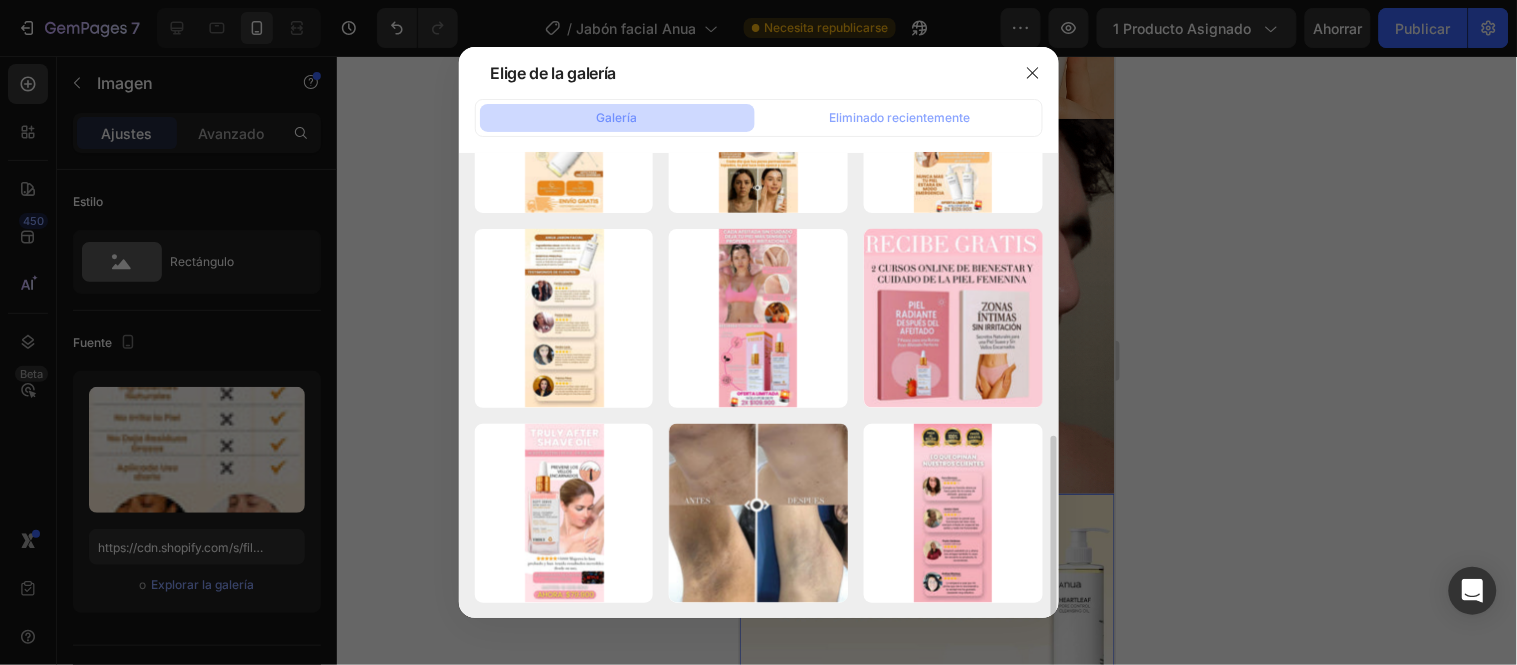 scroll, scrollTop: 718, scrollLeft: 0, axis: vertical 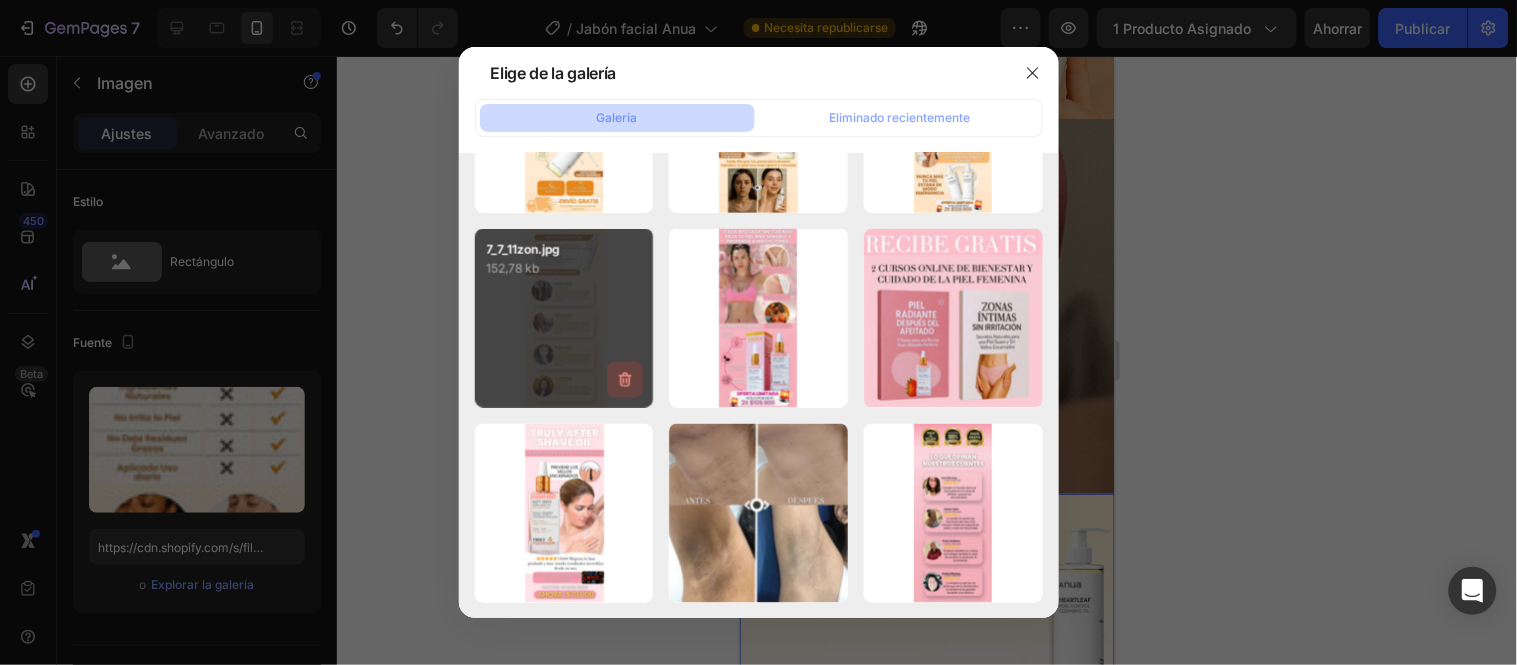 click 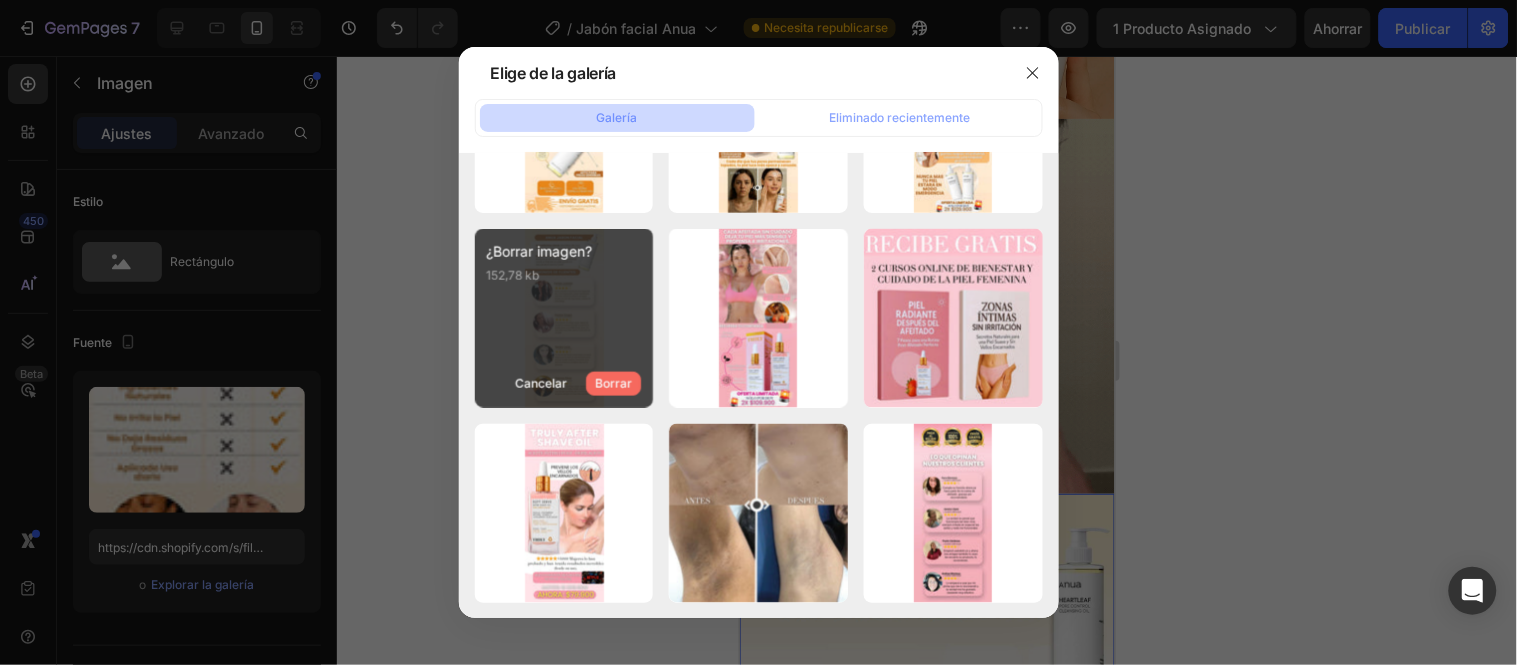 click on "Borrar" at bounding box center [613, 383] 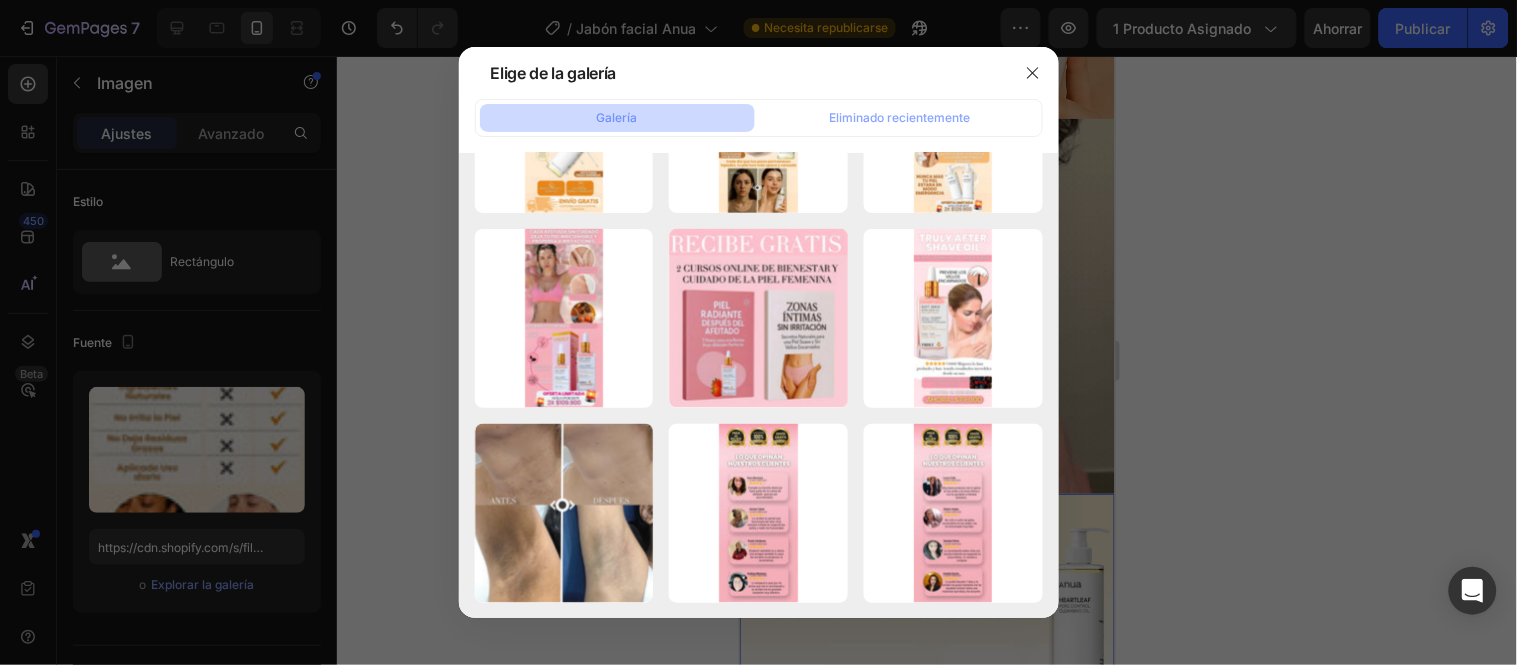click at bounding box center (758, 332) 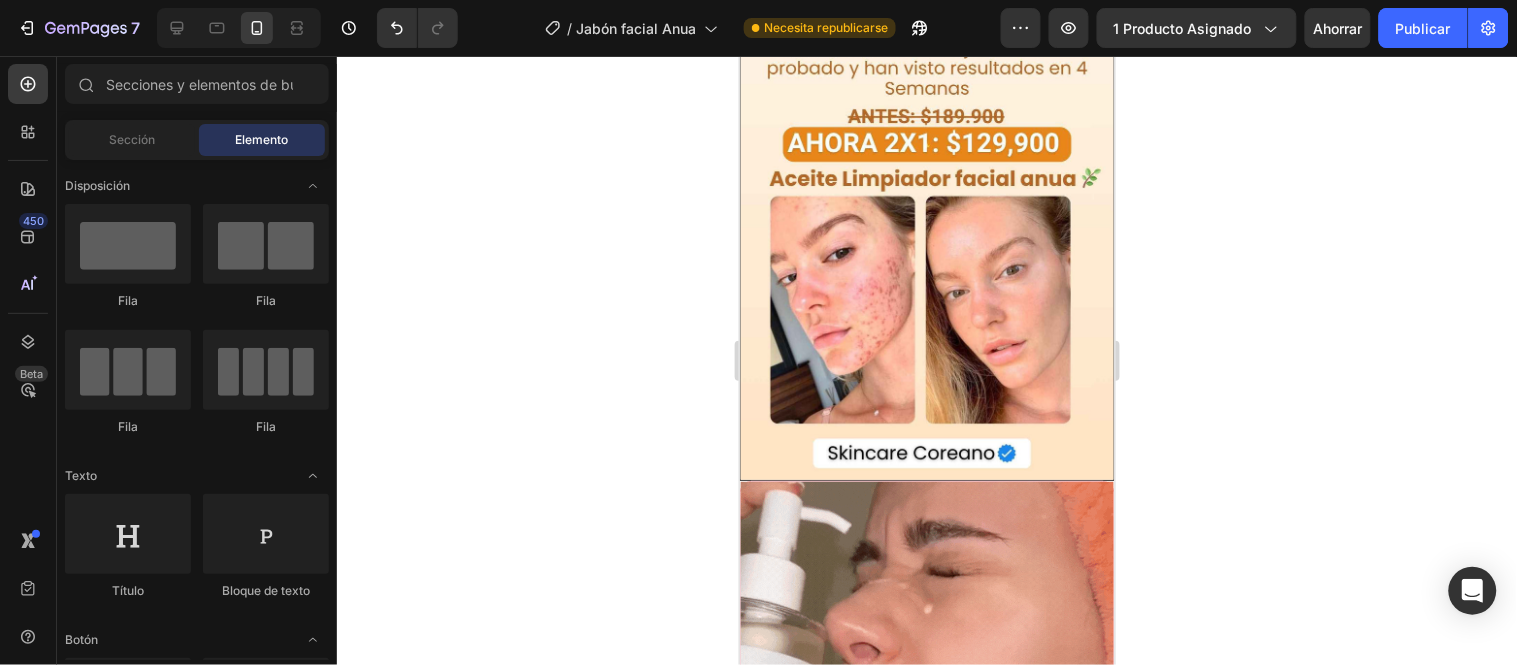 scroll, scrollTop: 0, scrollLeft: 0, axis: both 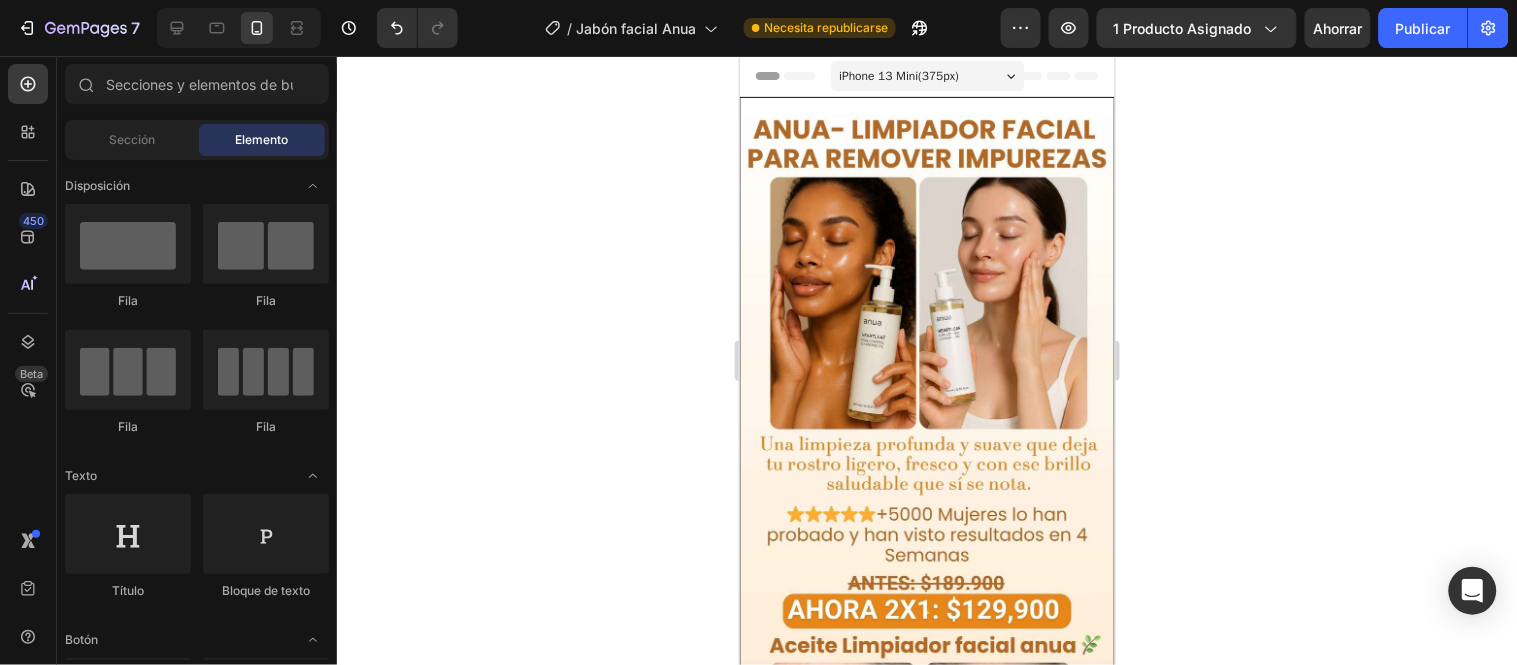 drag, startPoint x: 1103, startPoint y: 432, endPoint x: 2030, endPoint y: 98, distance: 985.33496 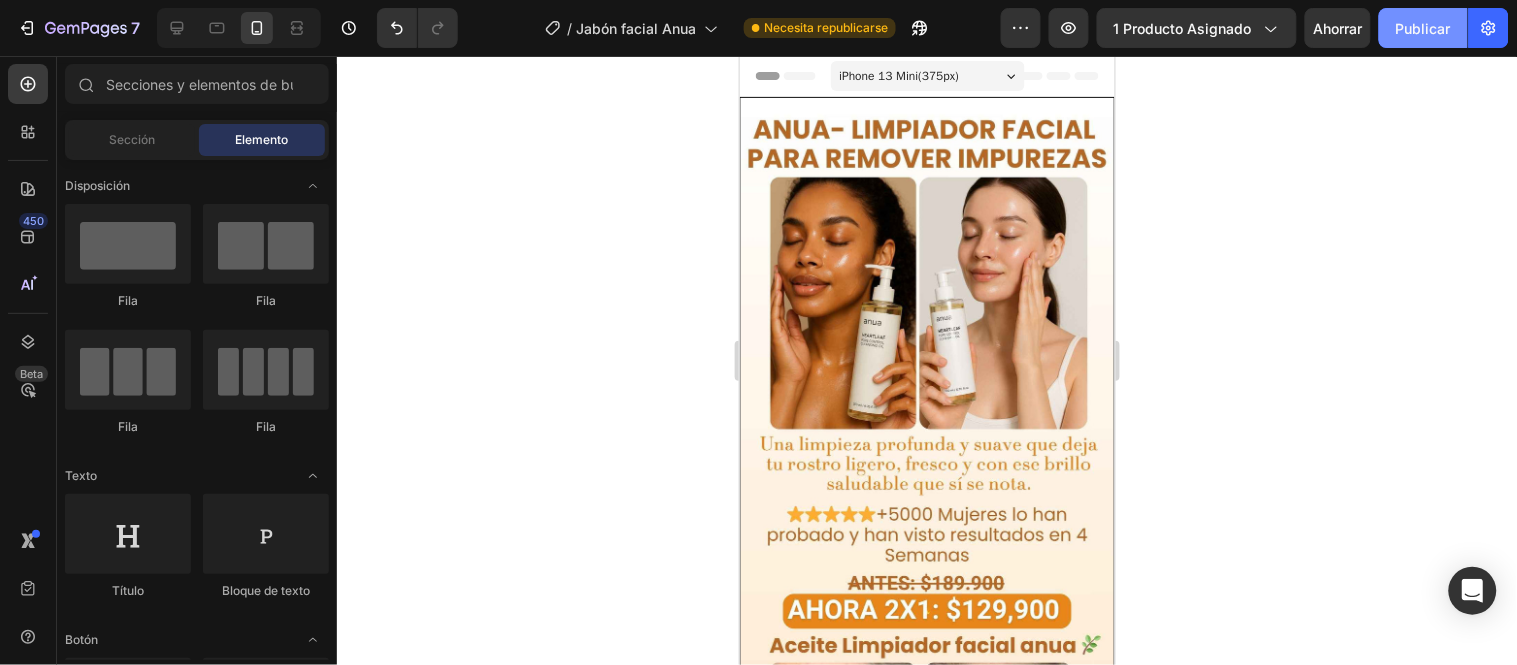 click on "Publicar" at bounding box center [1423, 28] 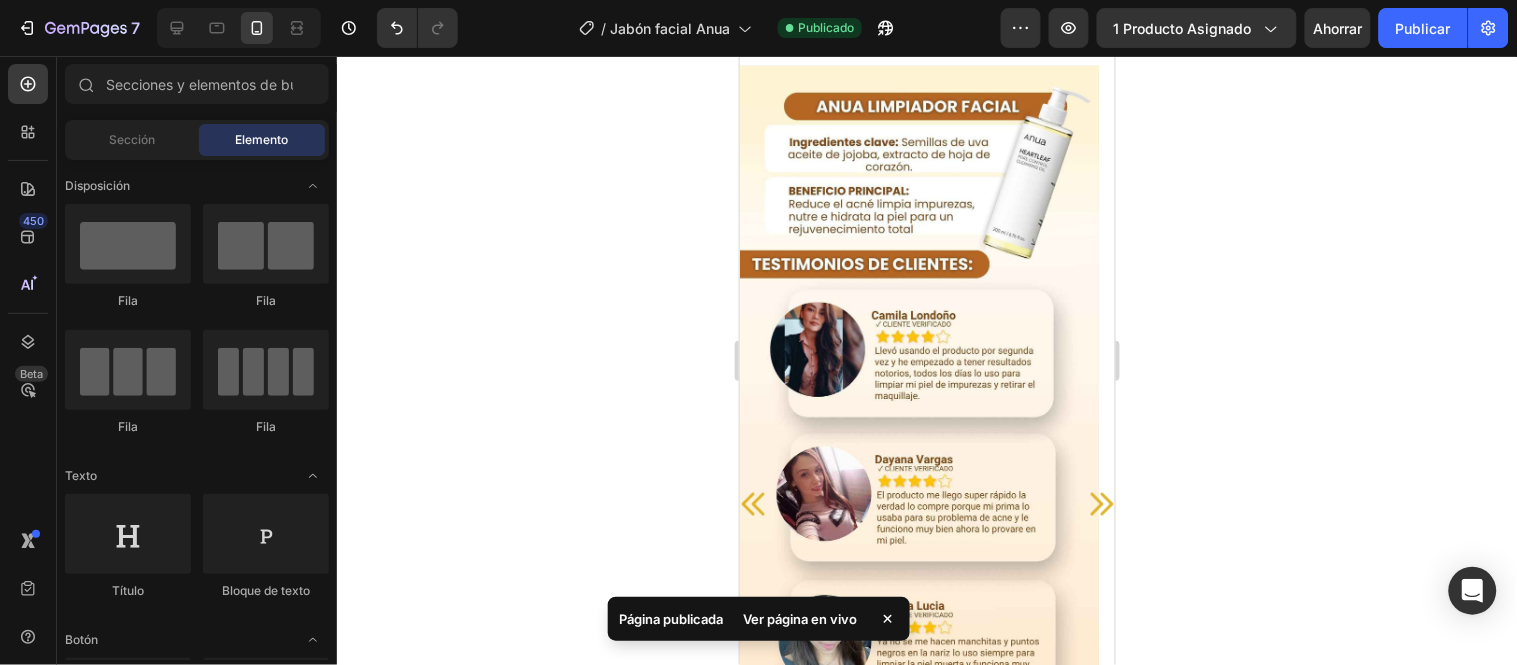 scroll, scrollTop: 6420, scrollLeft: 0, axis: vertical 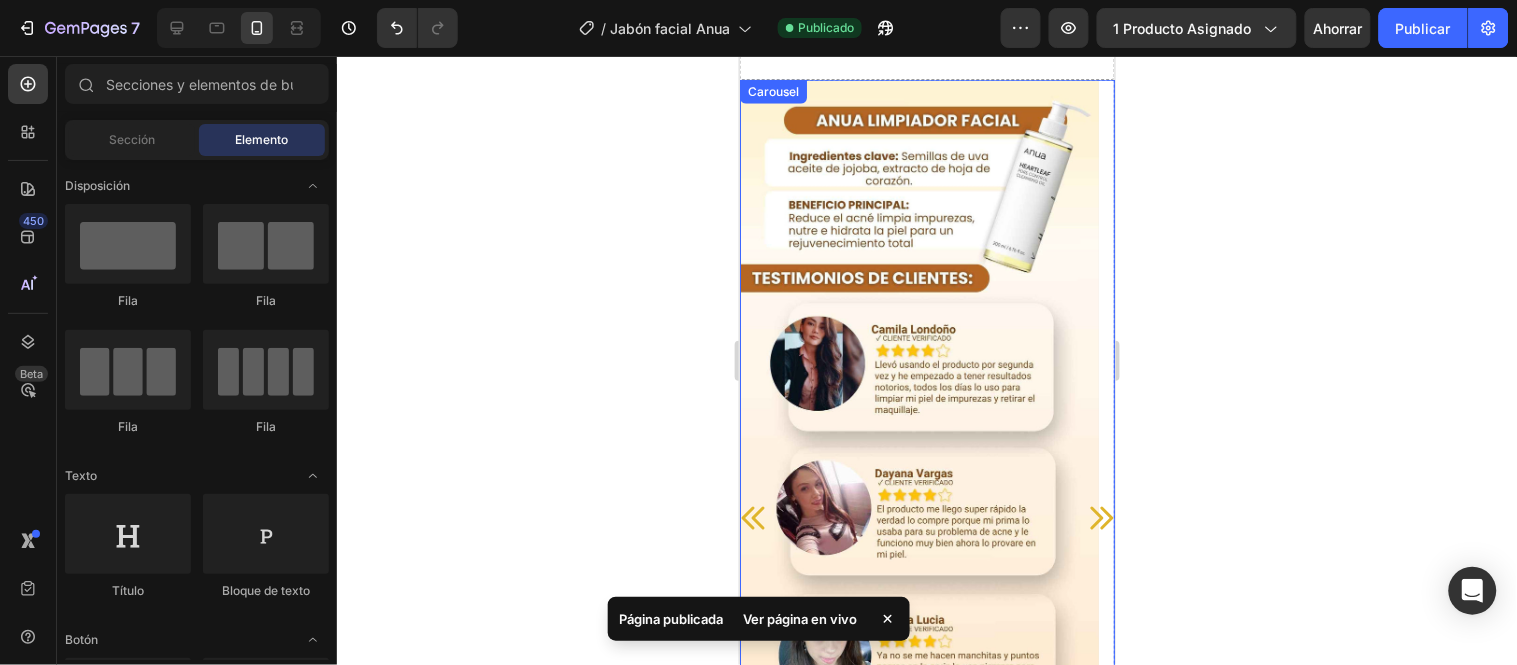 click 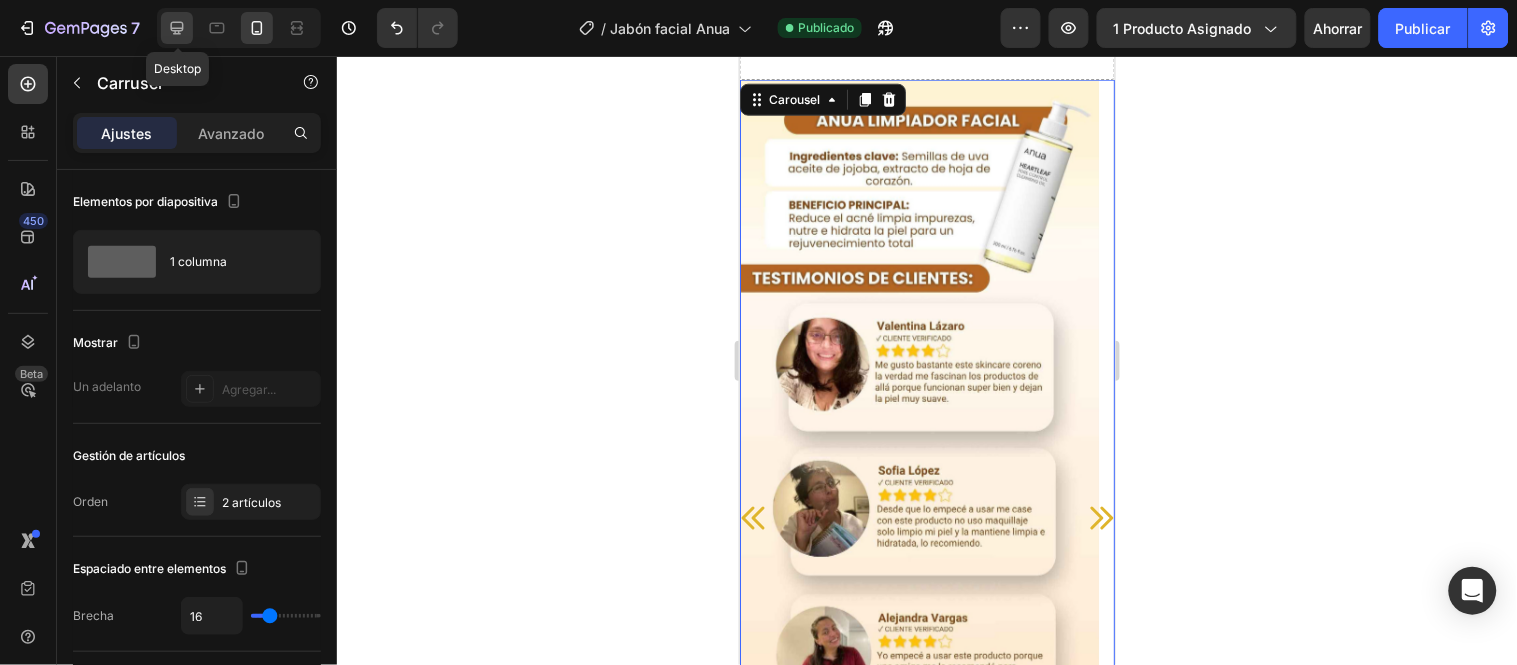 click 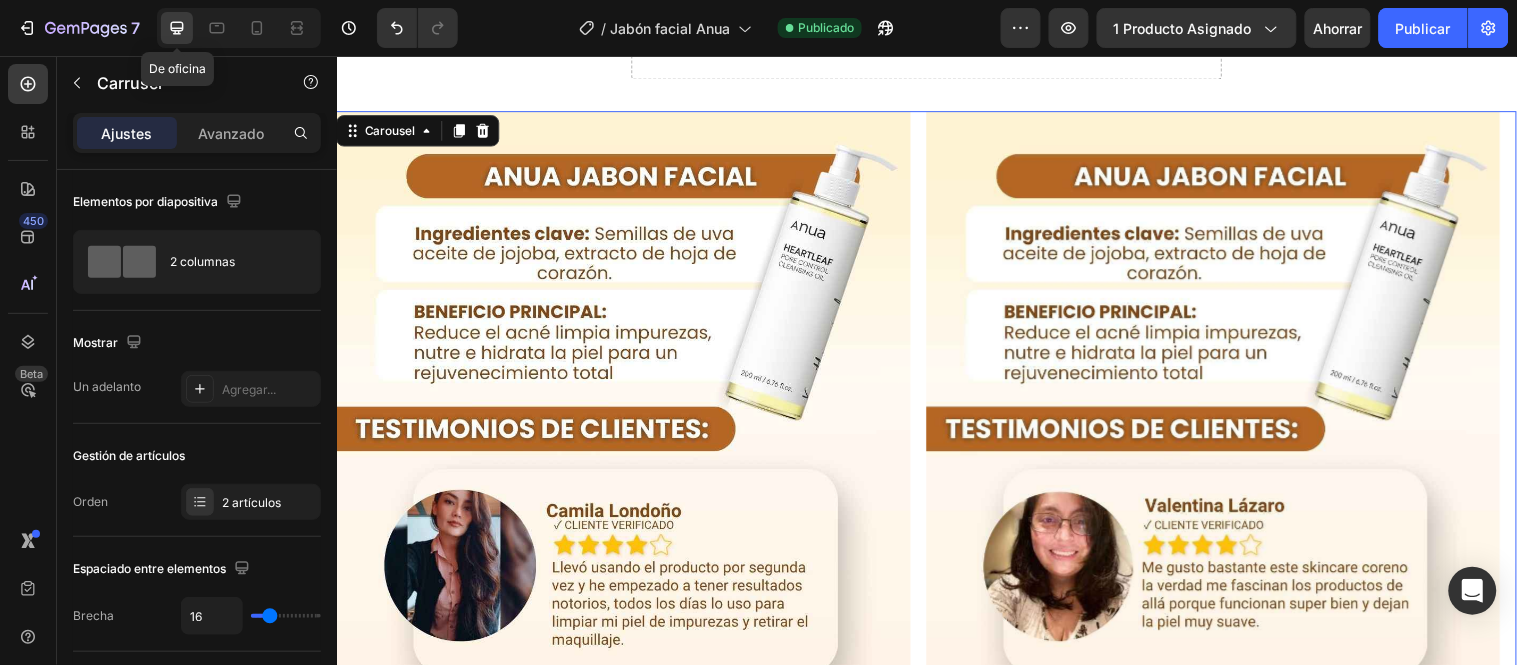 scroll, scrollTop: 6470, scrollLeft: 0, axis: vertical 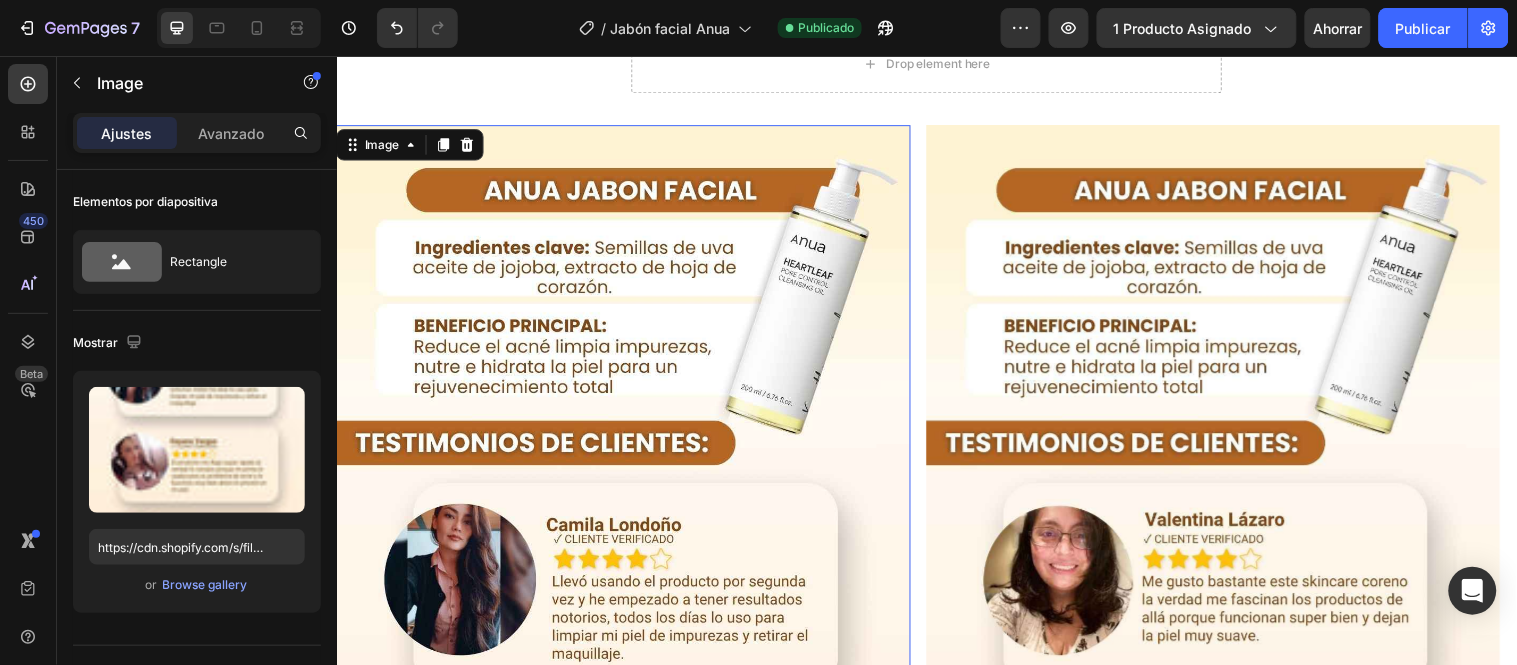 click at bounding box center [628, 789] 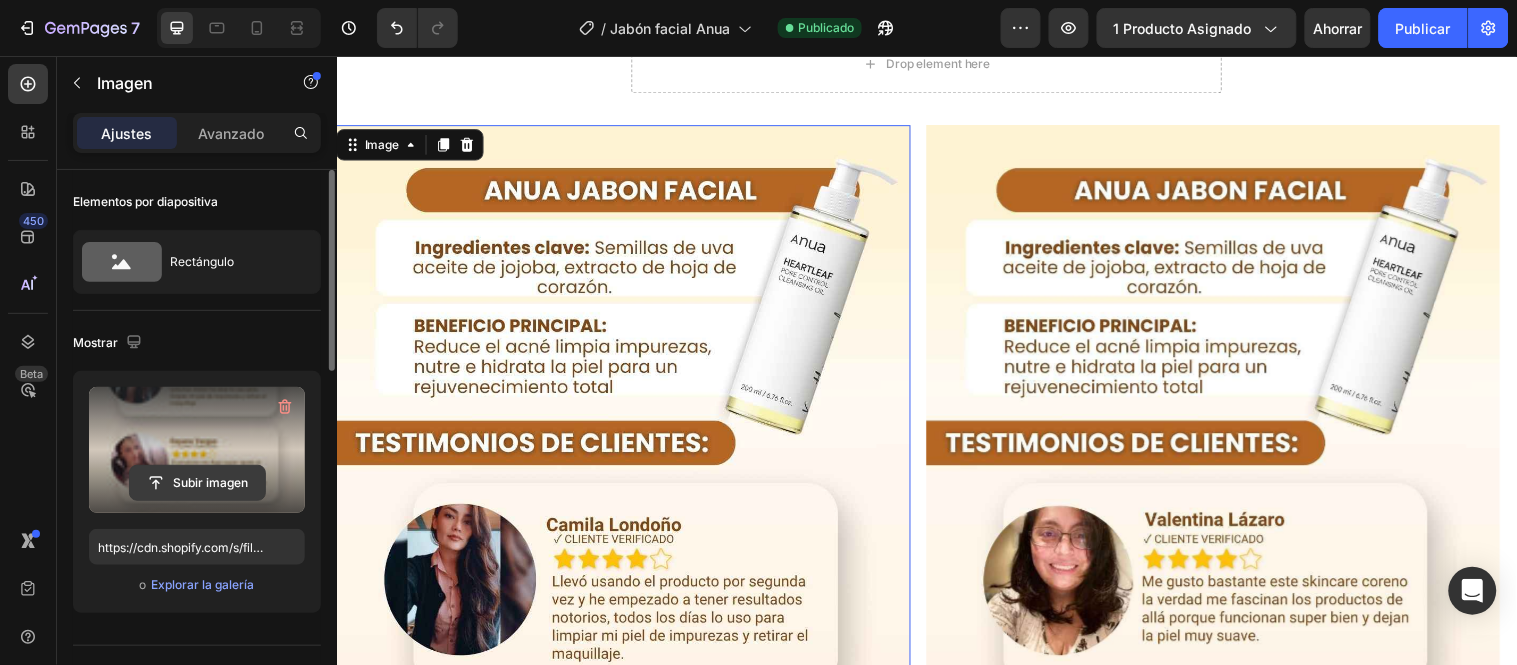 click 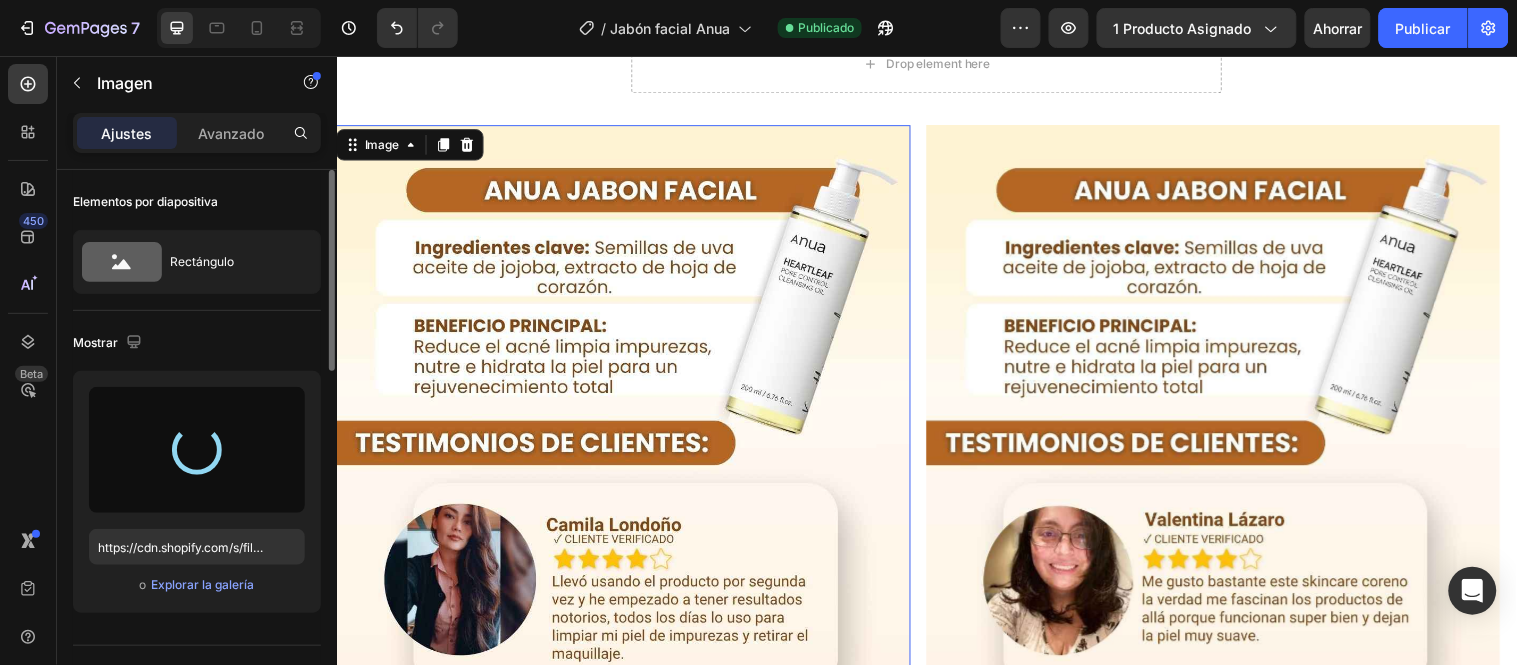 type on "https://cdn.shopify.com/s/files/1/0657/2779/1155/files/gempages_575997339626373663-516d0f02-1bf3-4900-bb81-3d83a7652fad.jpg" 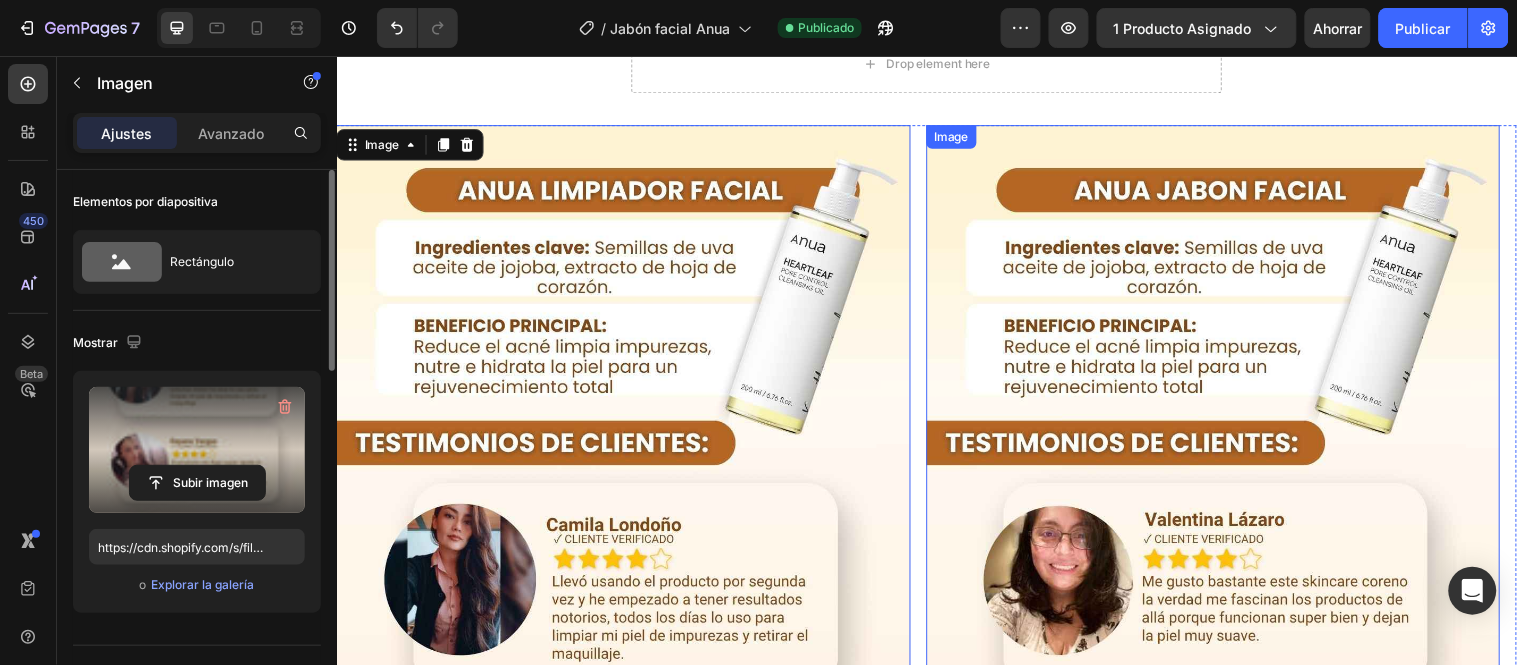 click at bounding box center [1228, 789] 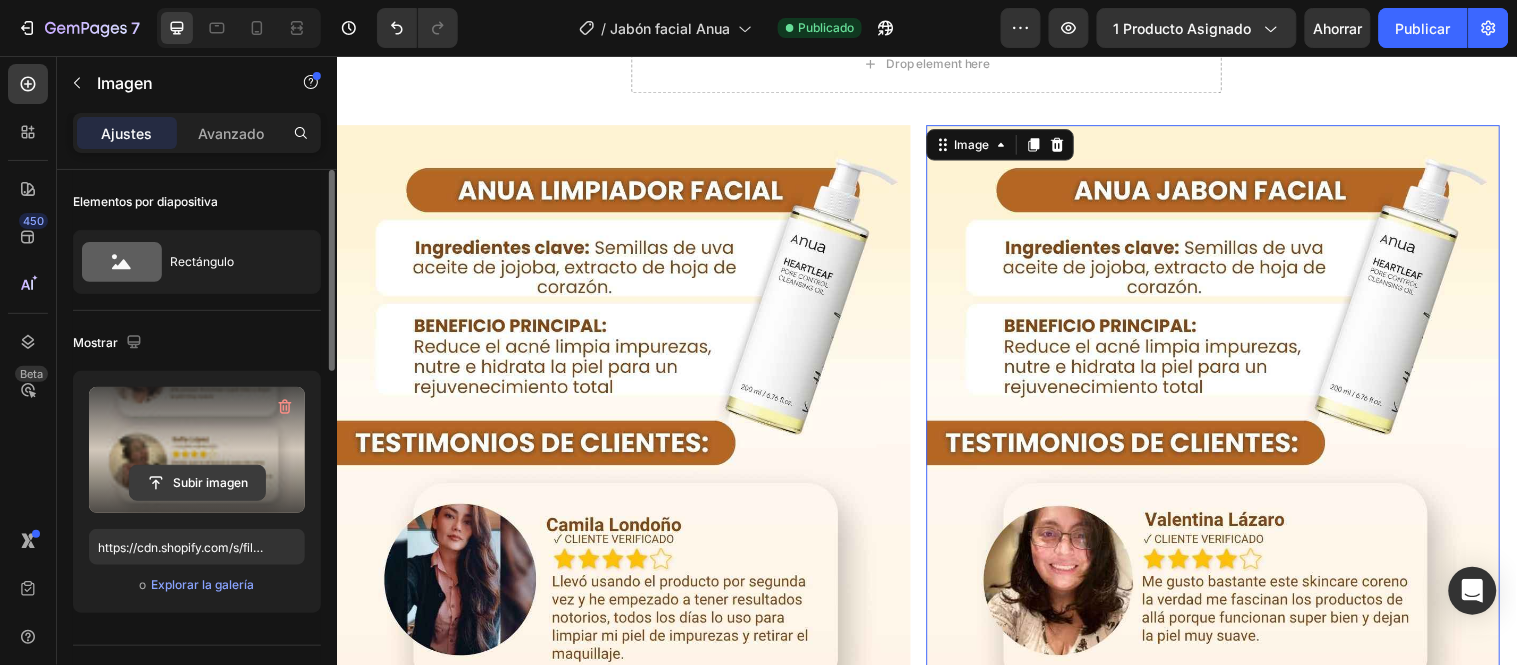 click 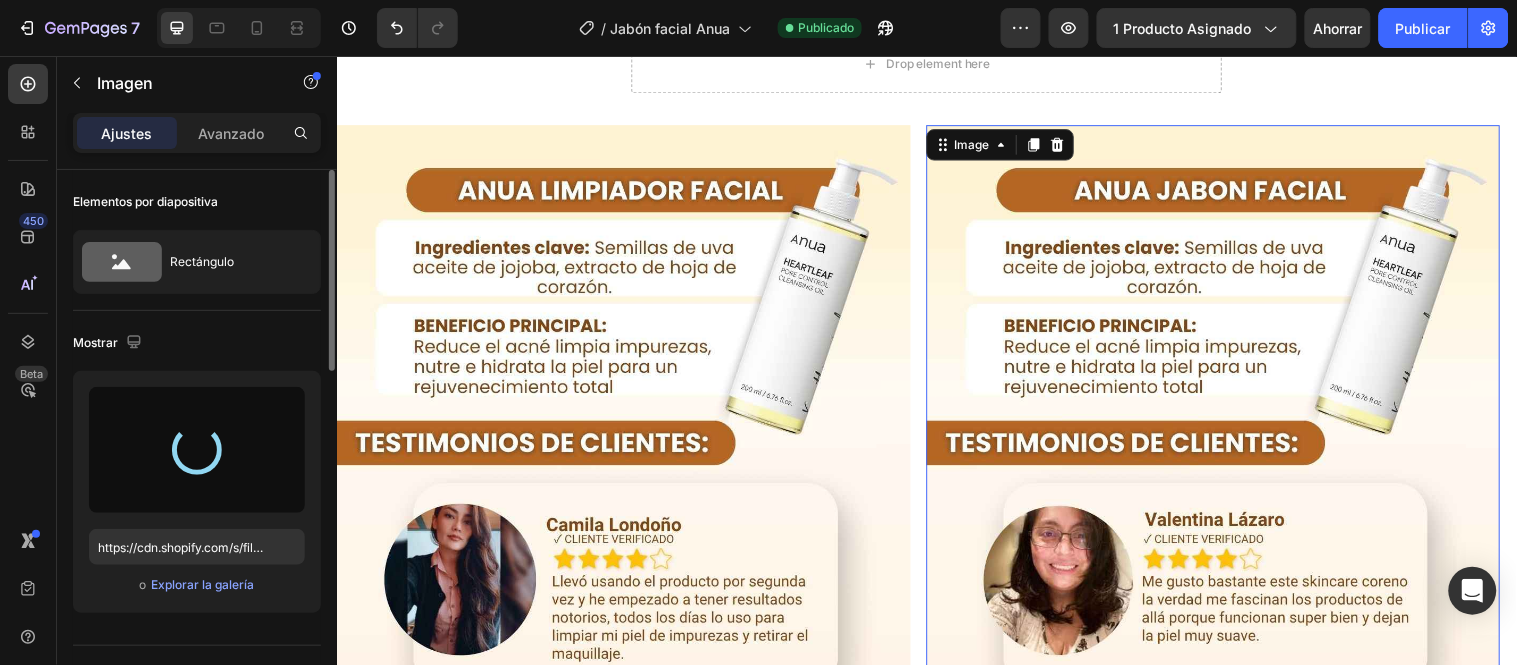 type on "https://cdn.shopify.com/s/files/1/0657/2779/1155/files/gempages_575997339626373663-0dc900aa-b849-4acf-babd-0d275c42d7bc.jpg" 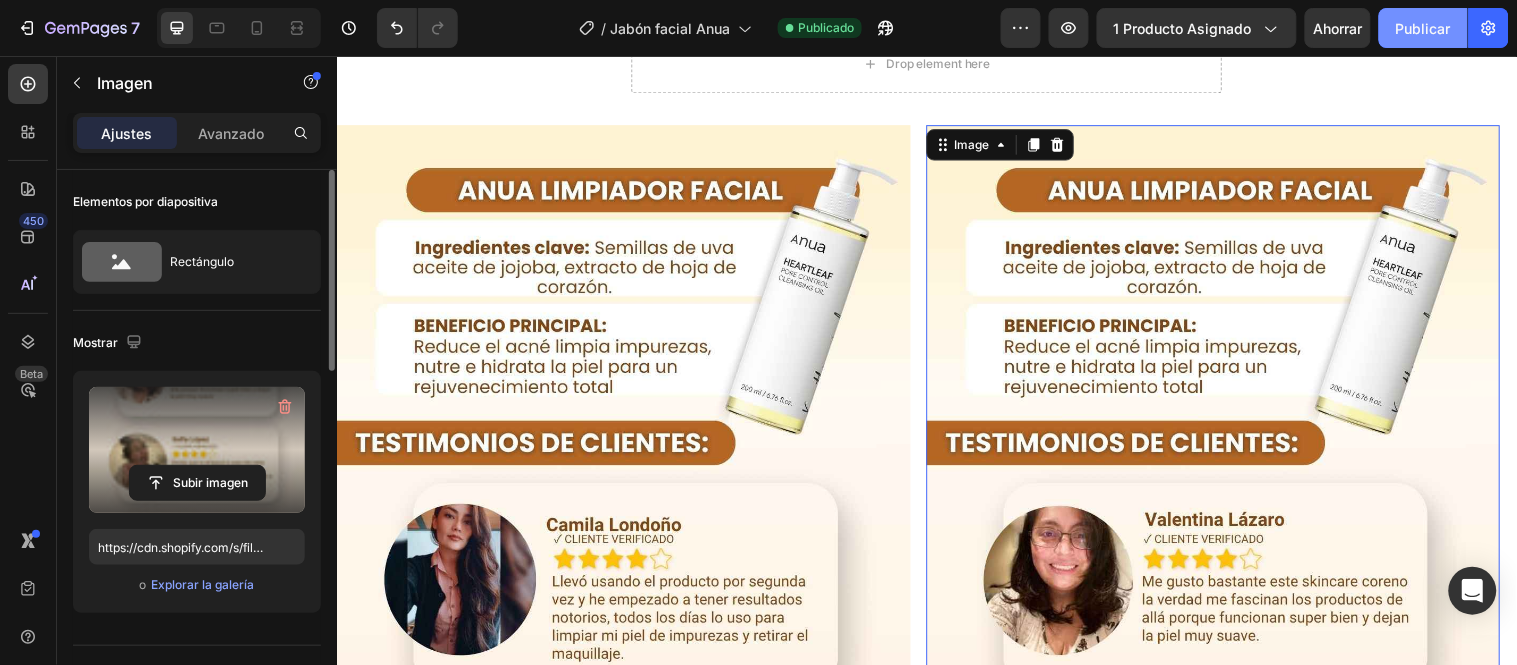 click on "Publicar" at bounding box center (1423, 28) 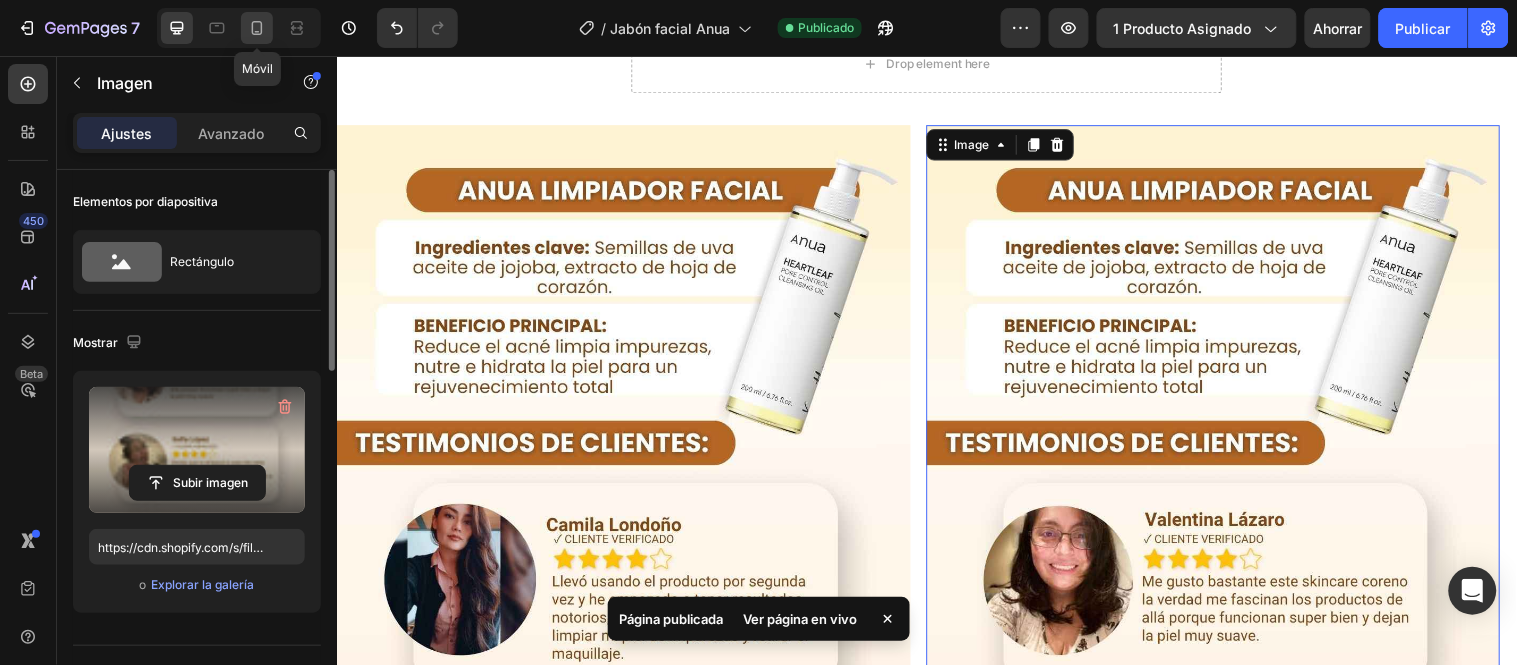 click 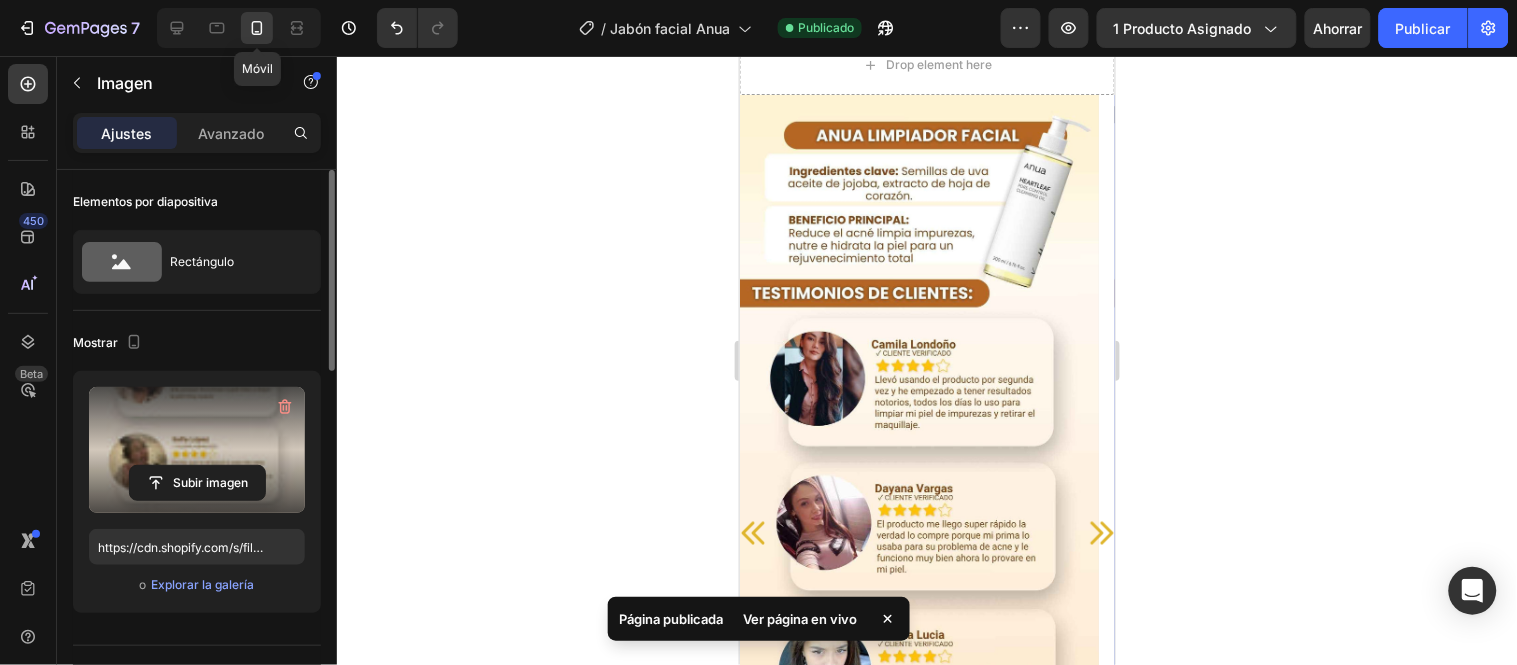 scroll, scrollTop: 6374, scrollLeft: 0, axis: vertical 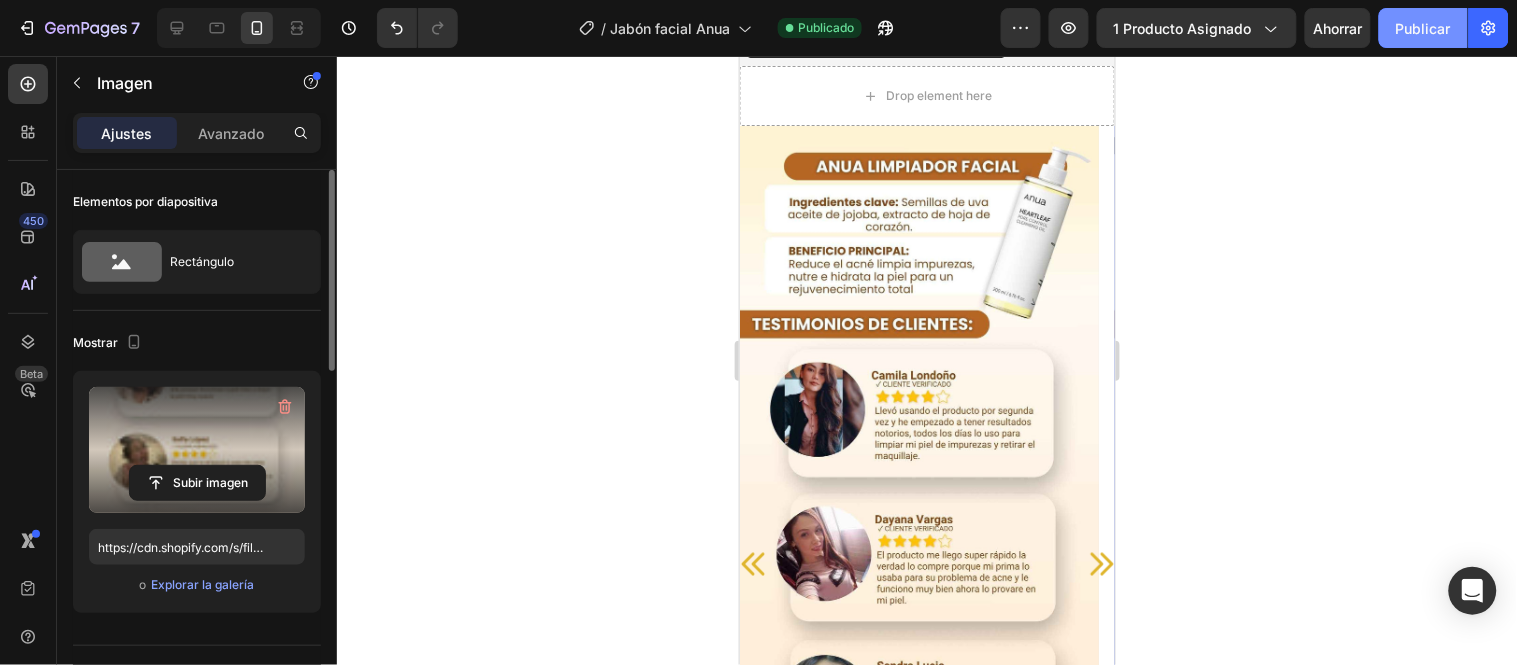 click on "Publicar" at bounding box center (1423, 28) 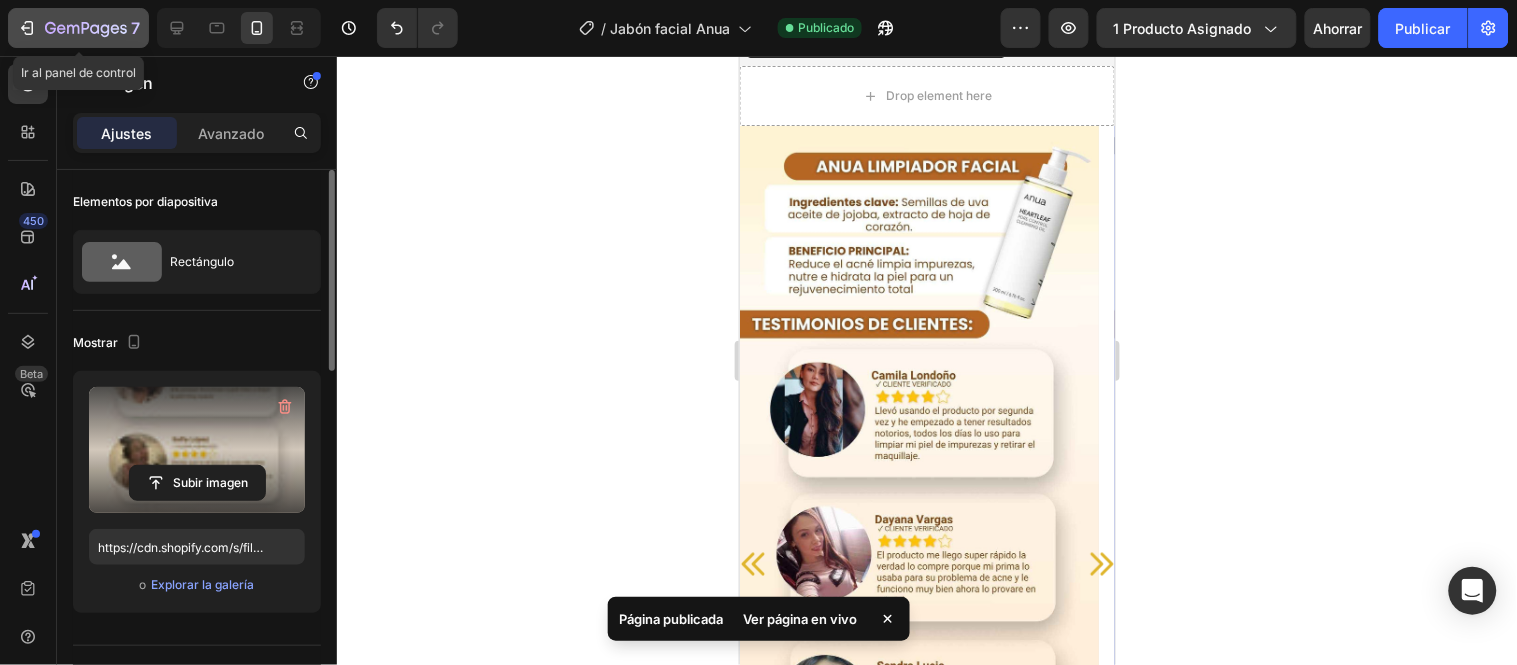 click 